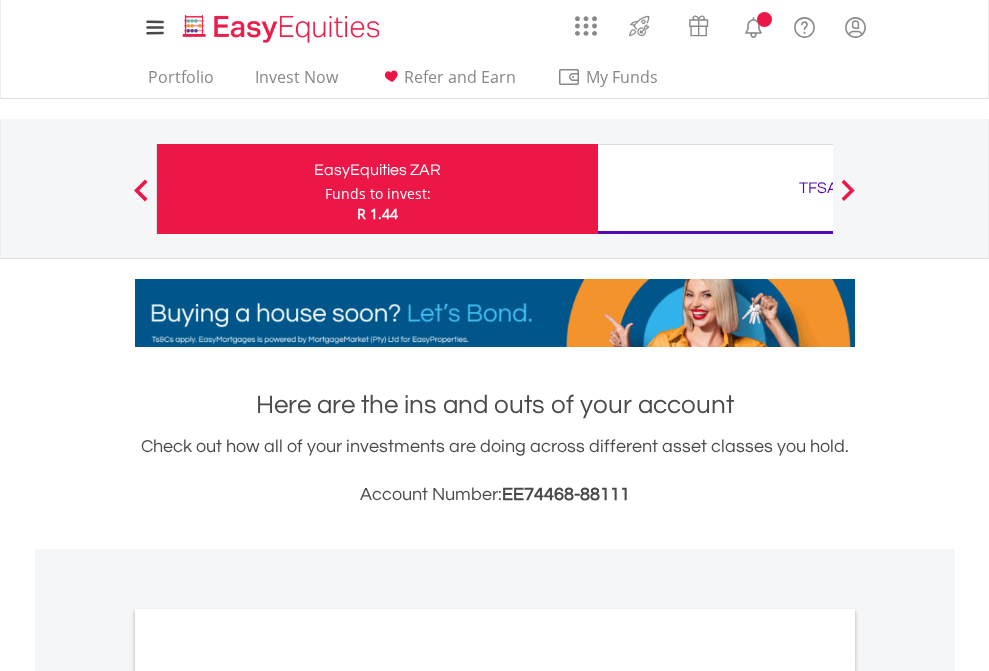 scroll, scrollTop: 0, scrollLeft: 0, axis: both 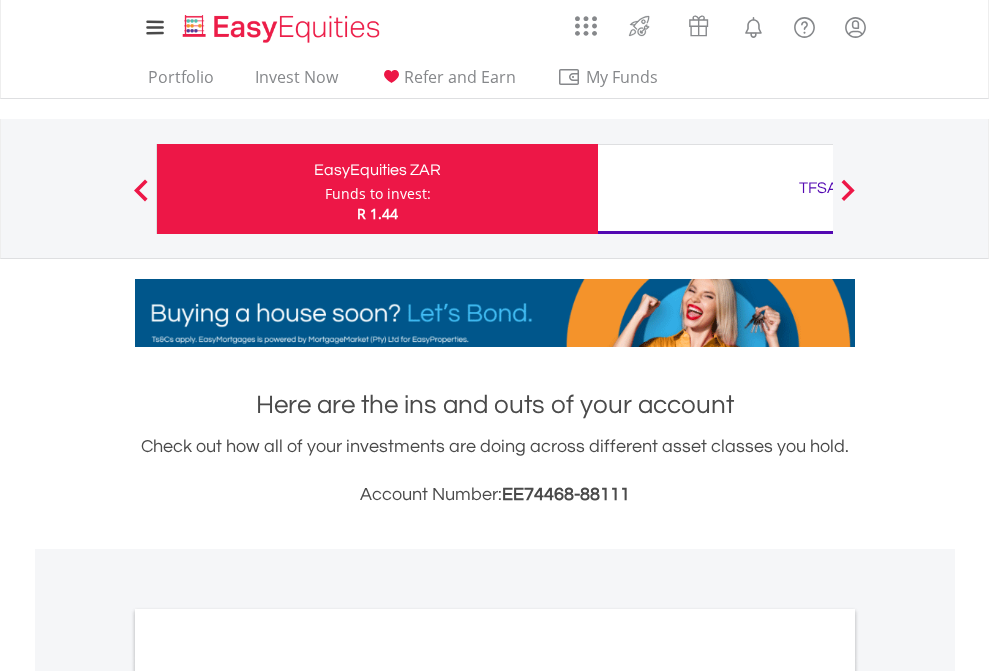 click on "Funds to invest:" at bounding box center (378, 194) 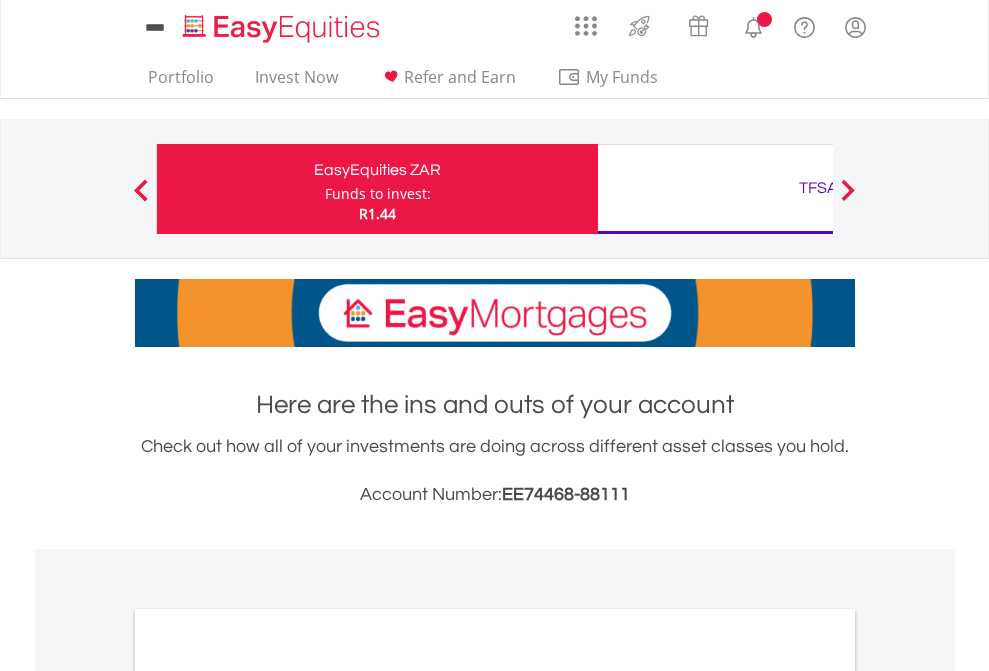 scroll, scrollTop: 0, scrollLeft: 0, axis: both 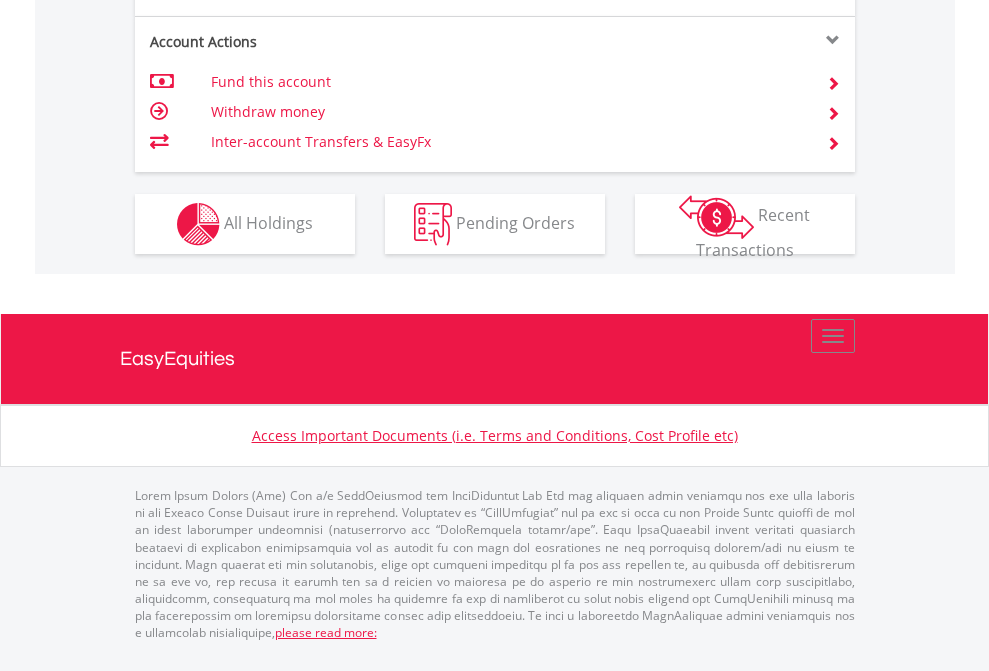click on "Investment types" at bounding box center [706, -337] 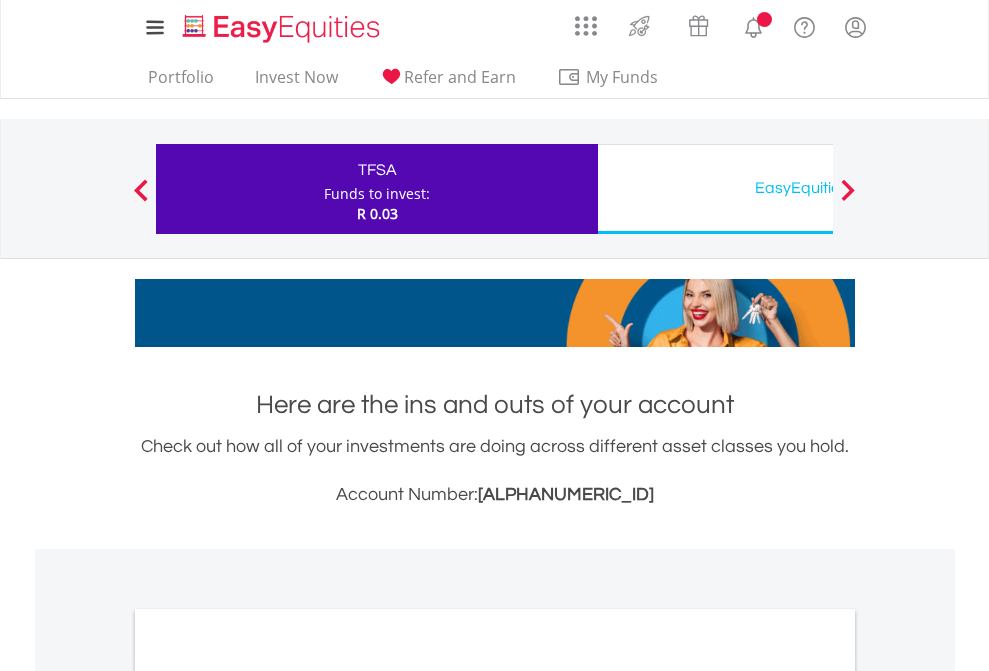scroll, scrollTop: 0, scrollLeft: 0, axis: both 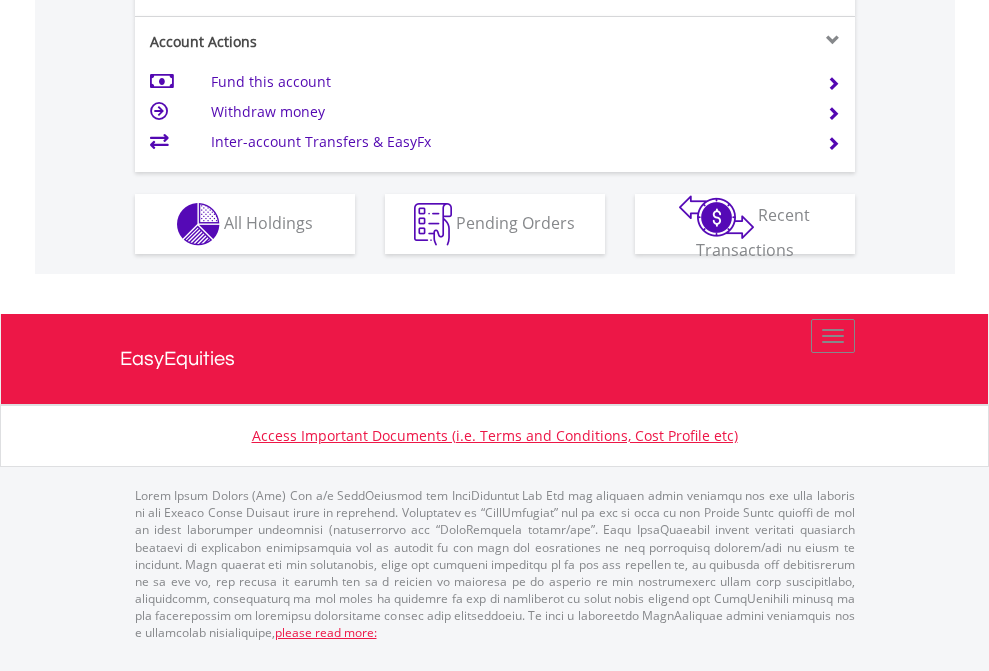 click on "Investment types" at bounding box center [706, -337] 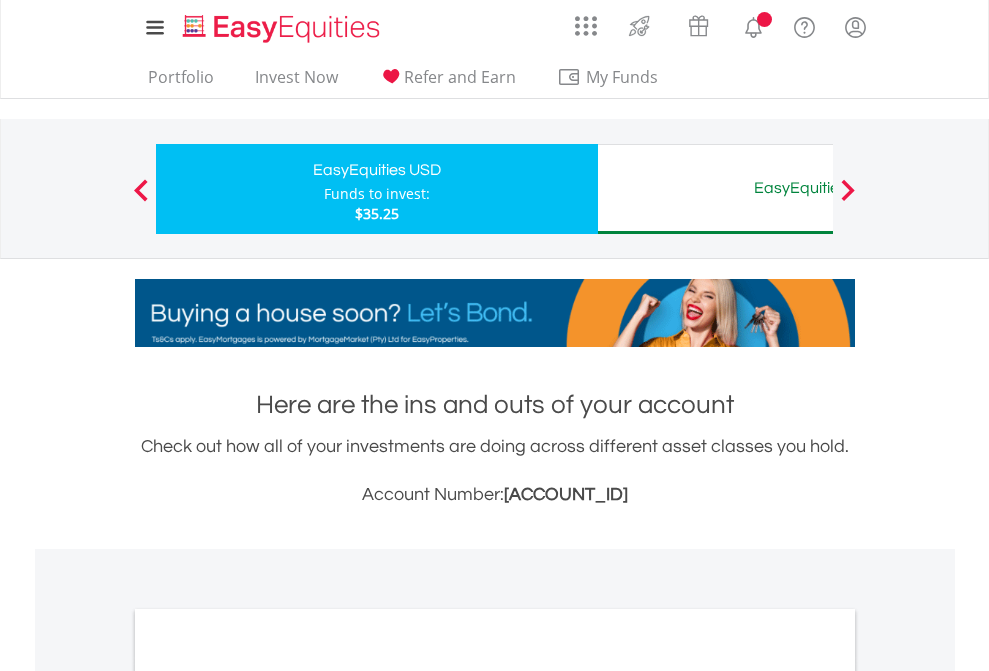 scroll, scrollTop: 0, scrollLeft: 0, axis: both 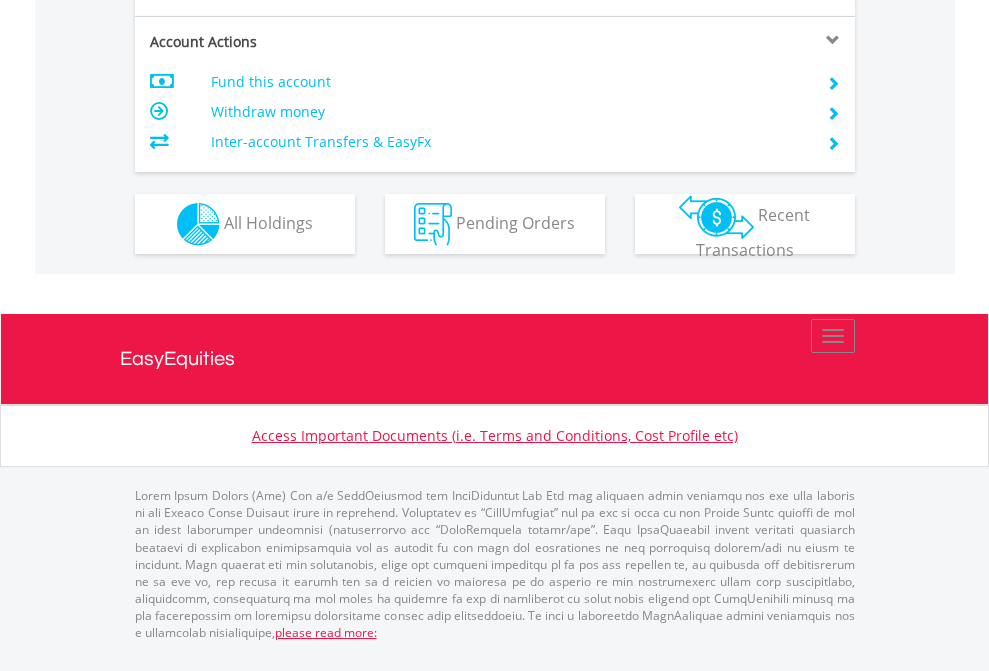 click on "Investment types" at bounding box center (706, -337) 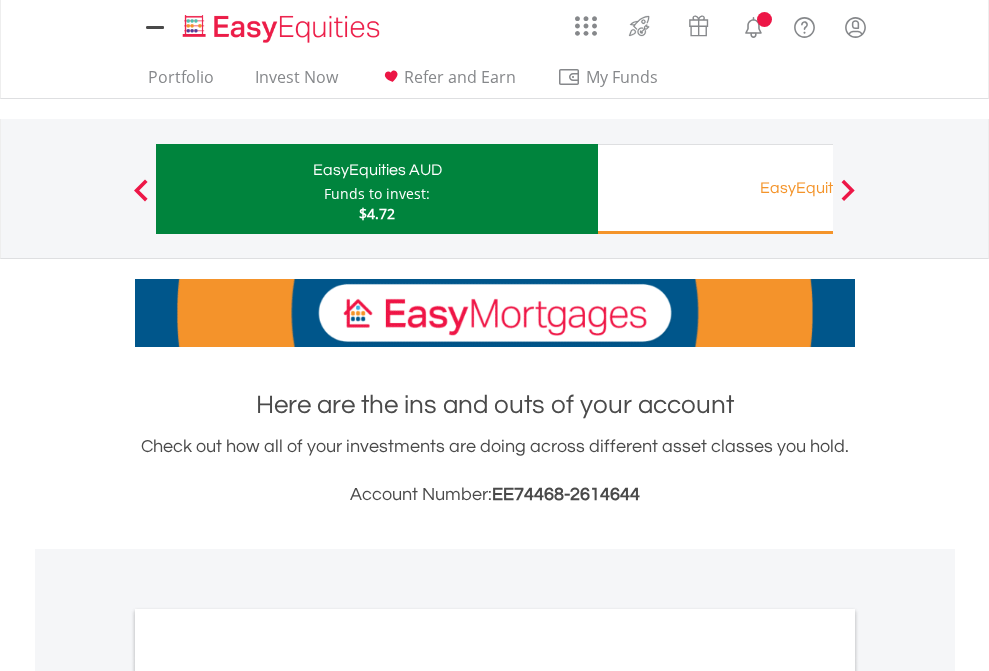 scroll, scrollTop: 0, scrollLeft: 0, axis: both 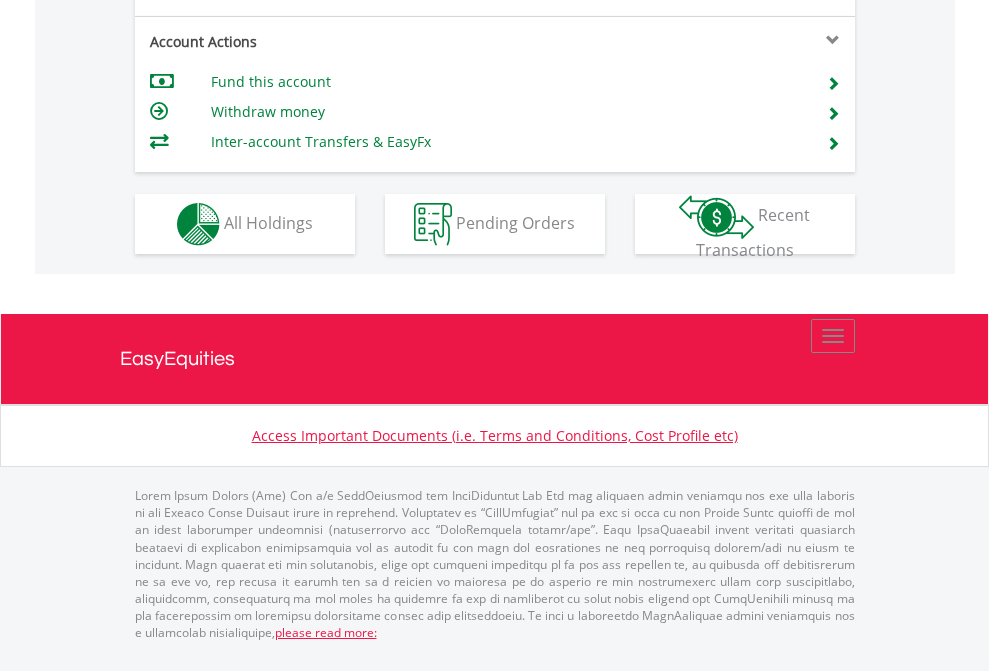 click on "Investment types" at bounding box center (706, -337) 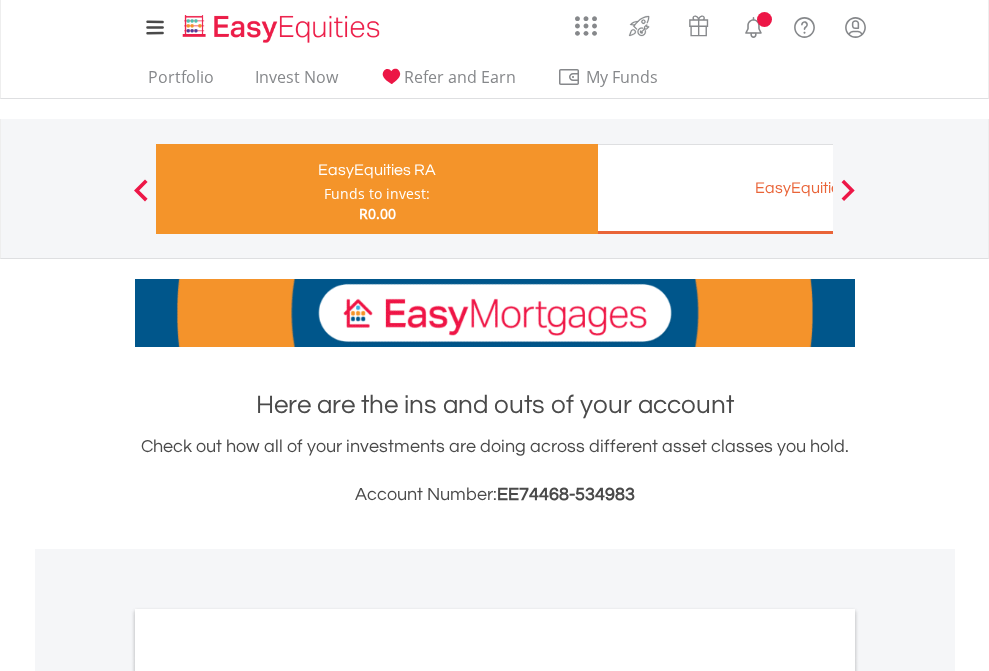 scroll, scrollTop: 0, scrollLeft: 0, axis: both 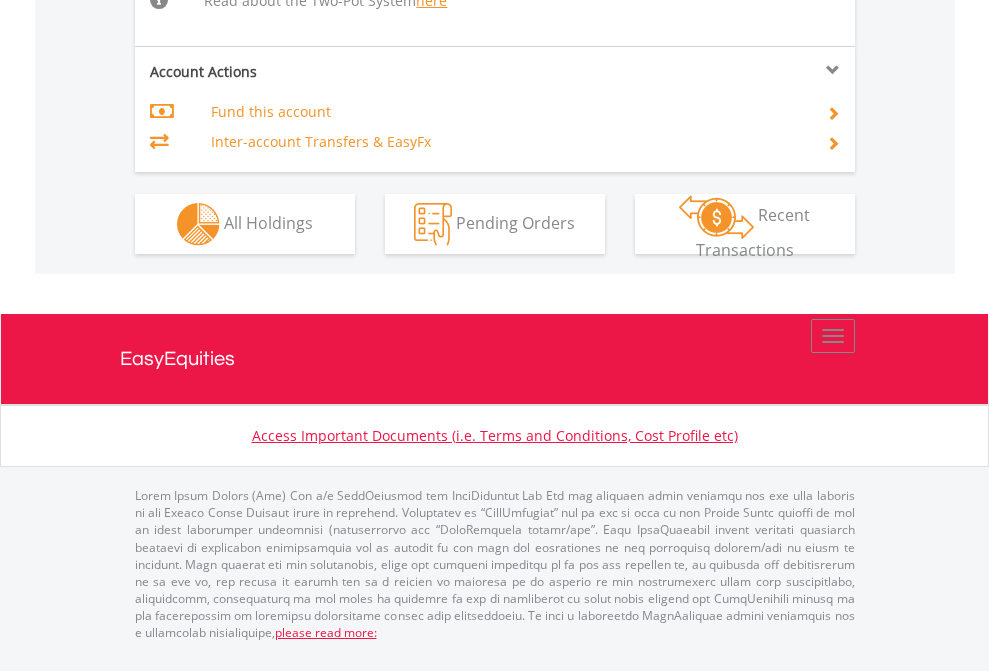 click on "Investment types" at bounding box center (706, -518) 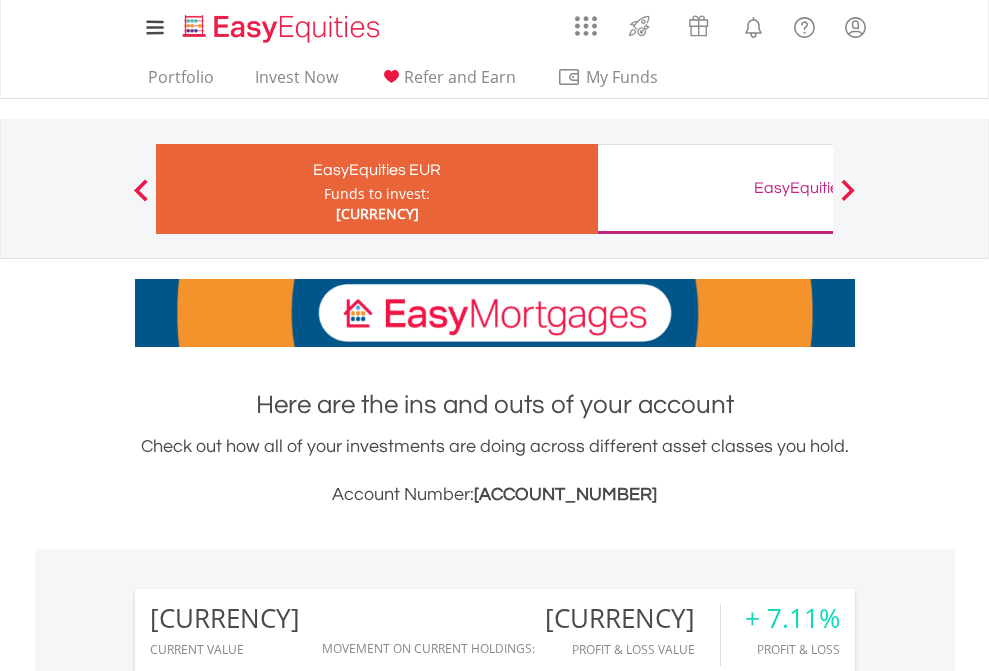 scroll, scrollTop: 1342, scrollLeft: 0, axis: vertical 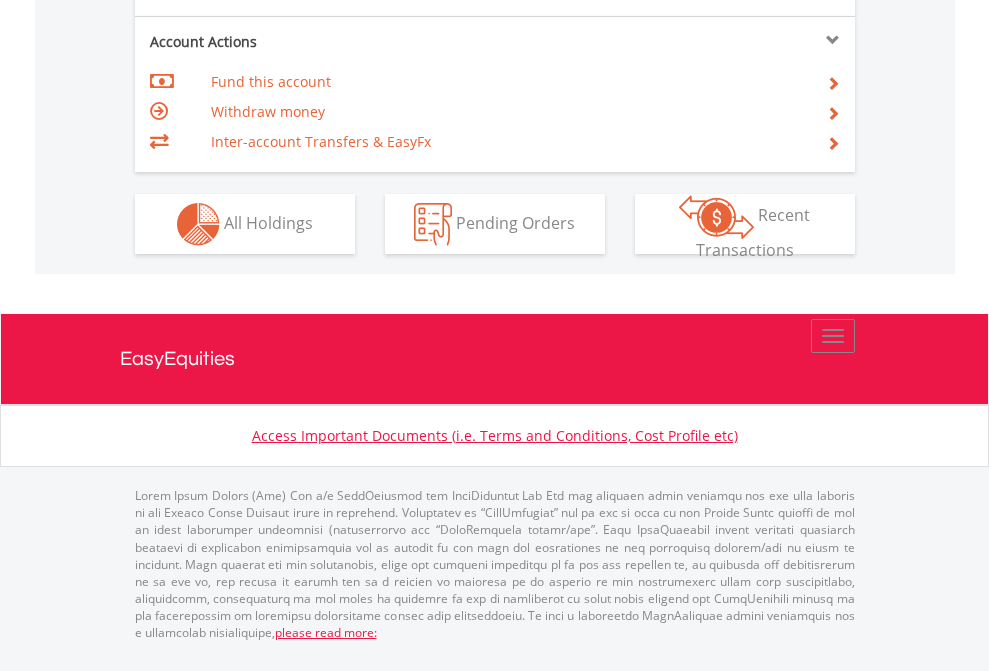 click on "Investment types" at bounding box center (706, -337) 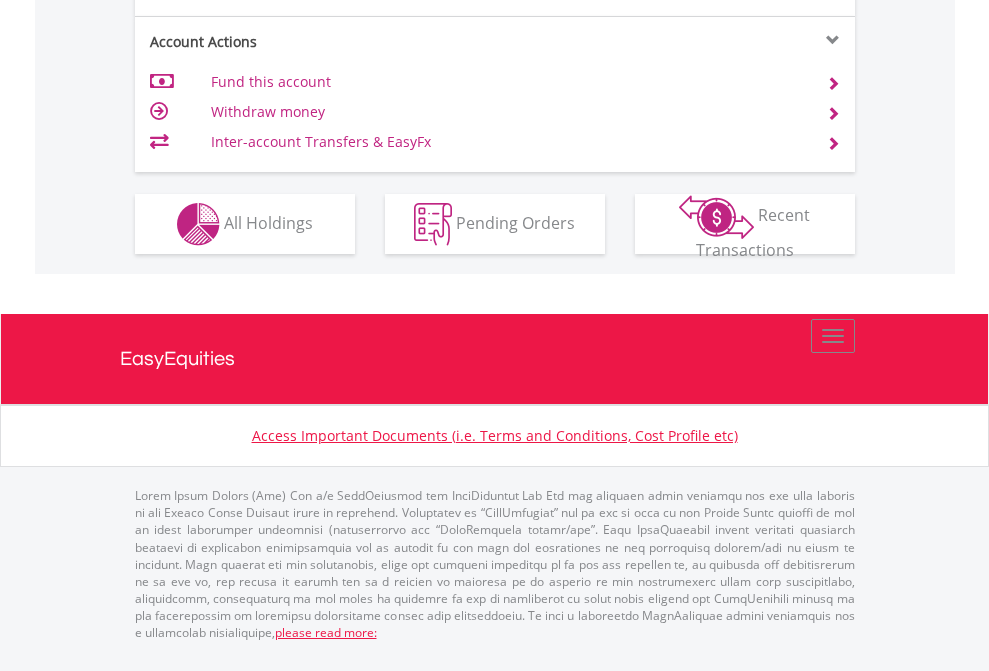 scroll, scrollTop: 1877, scrollLeft: 0, axis: vertical 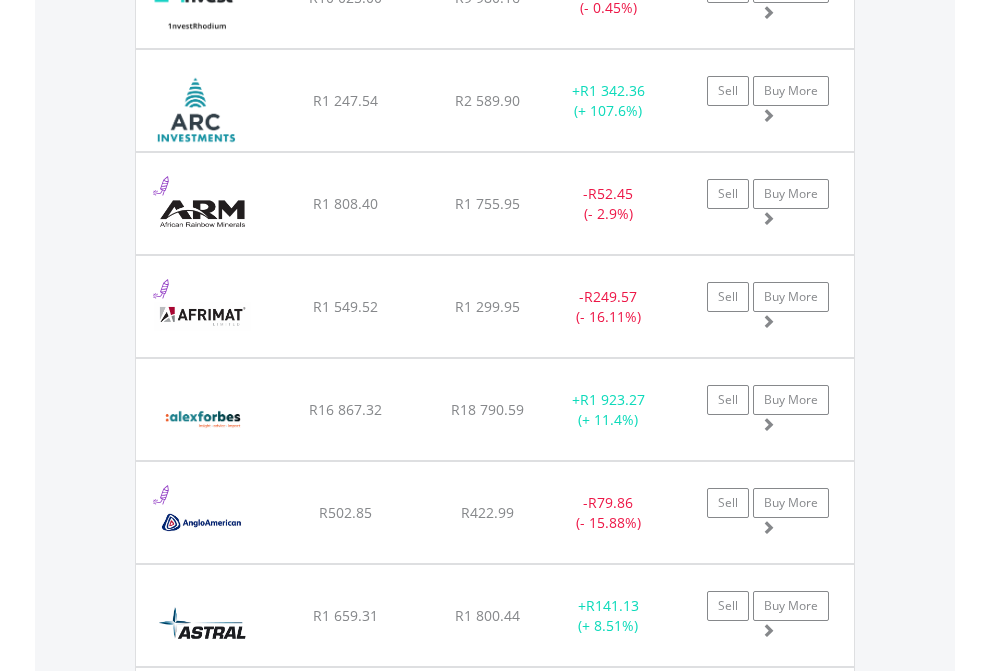 click on "TFSA" at bounding box center [818, -2197] 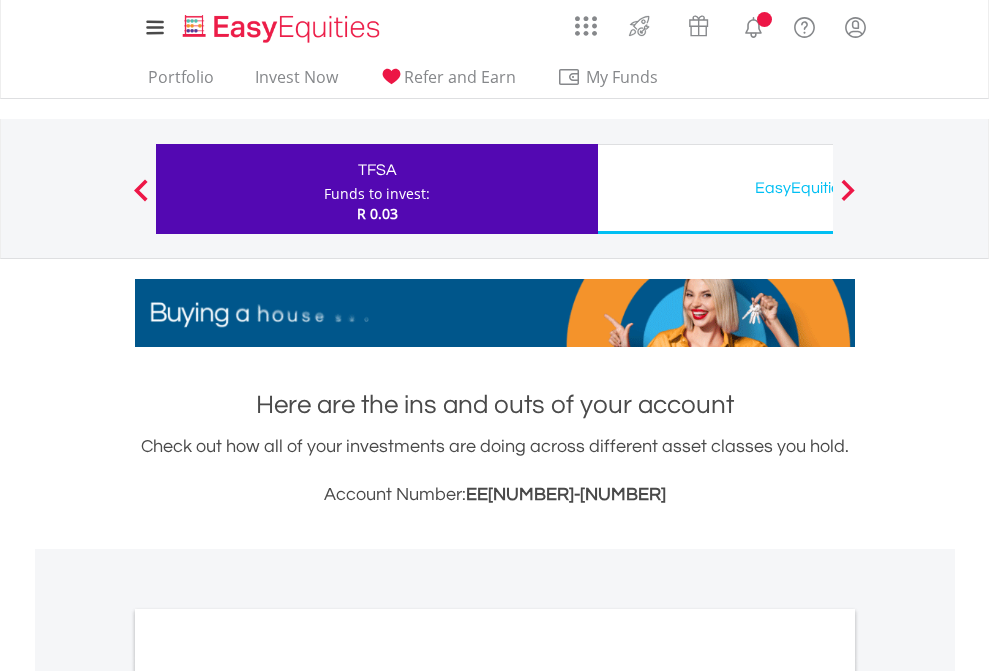 scroll, scrollTop: 1202, scrollLeft: 0, axis: vertical 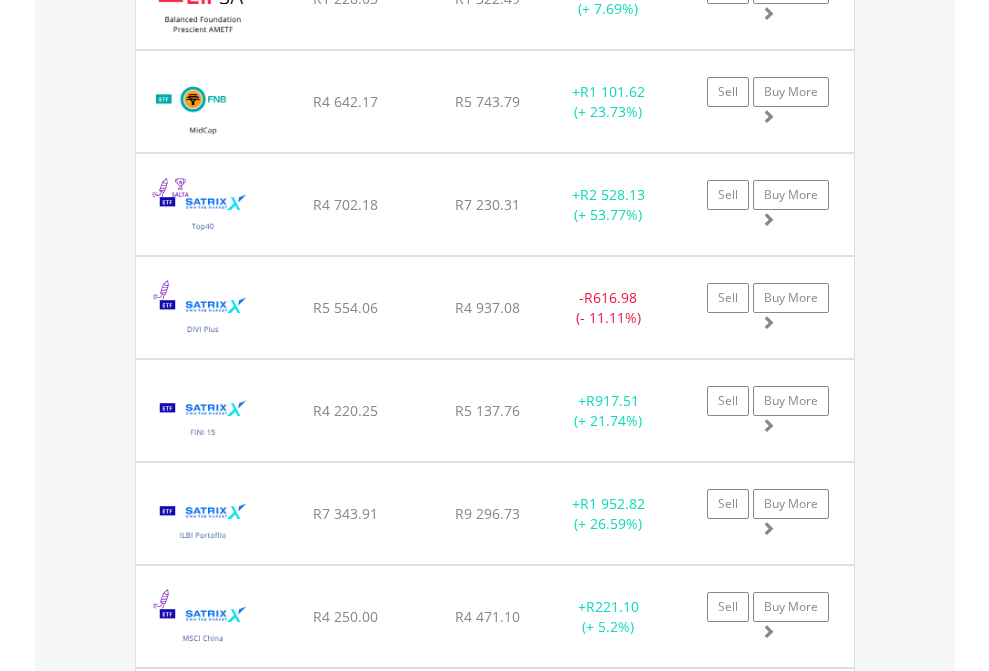click on "EasyEquities USD" at bounding box center (818, -2036) 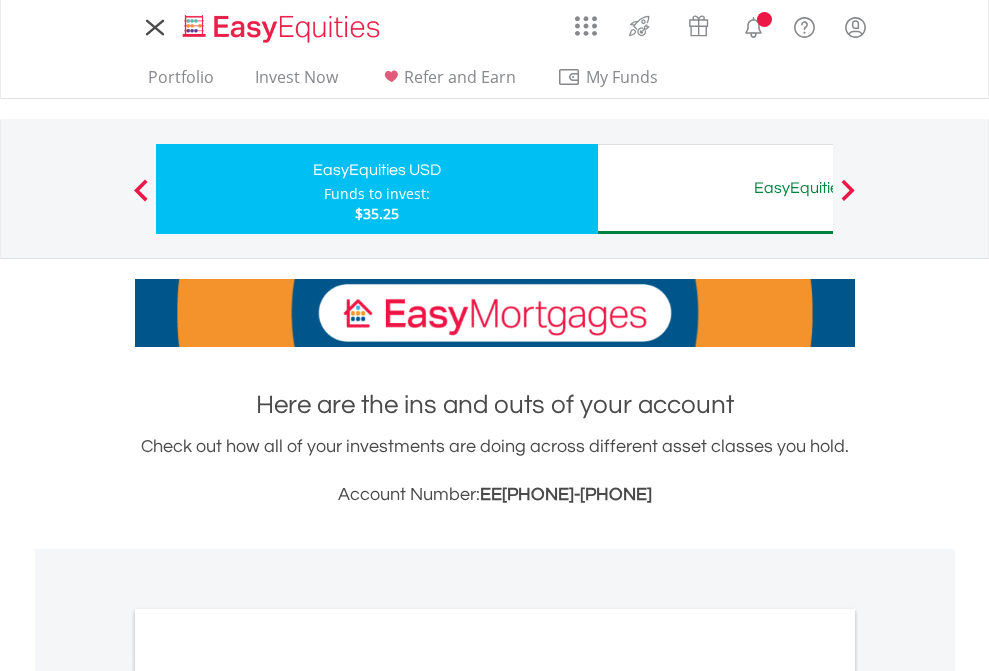 scroll, scrollTop: 0, scrollLeft: 0, axis: both 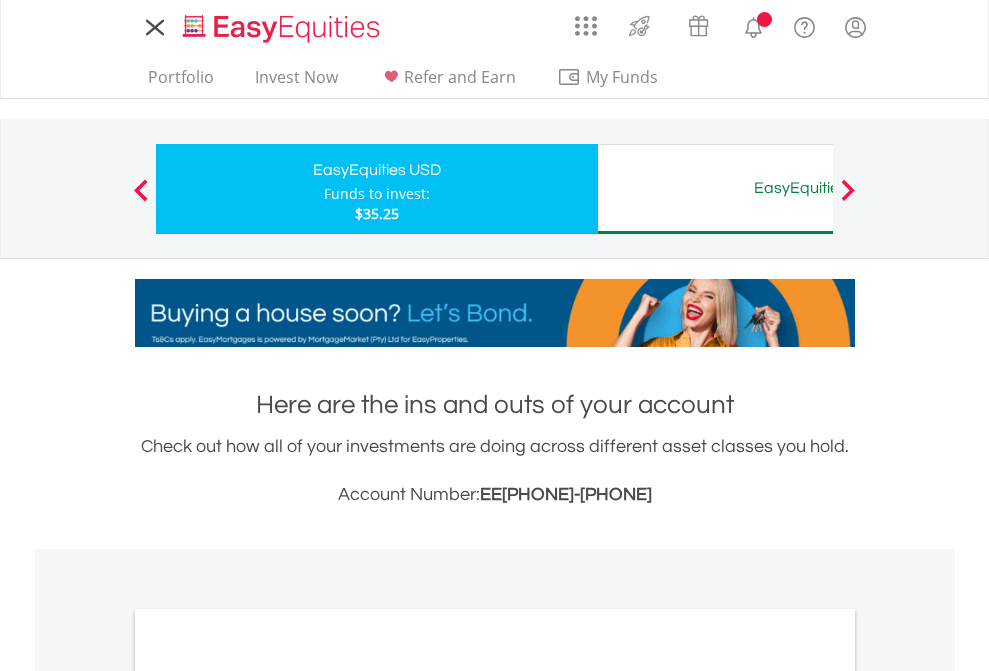 click on "All Holdings" at bounding box center [268, 1096] 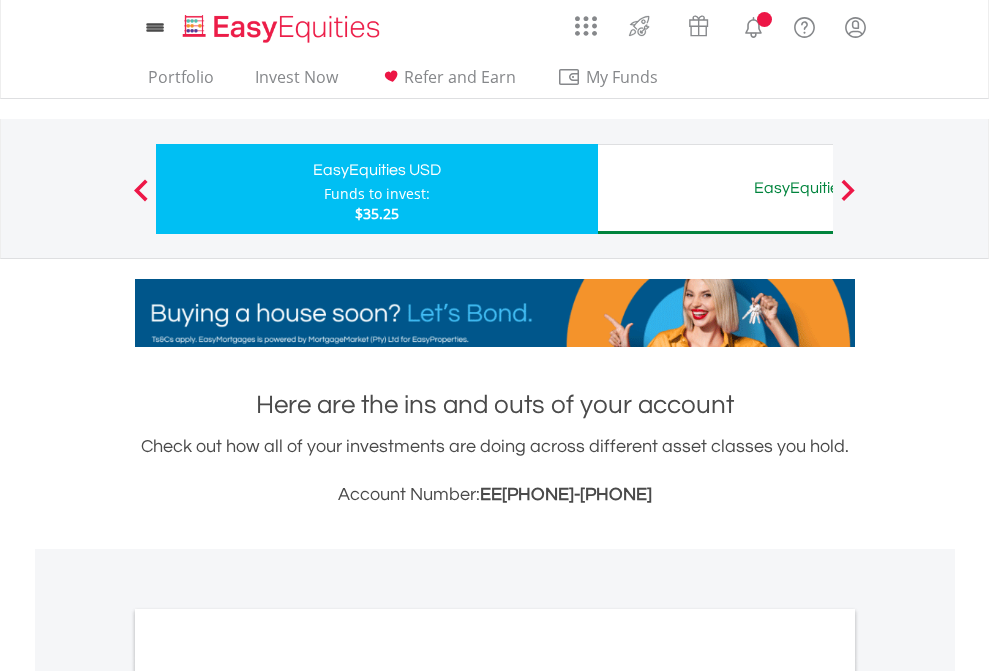scroll, scrollTop: 1202, scrollLeft: 0, axis: vertical 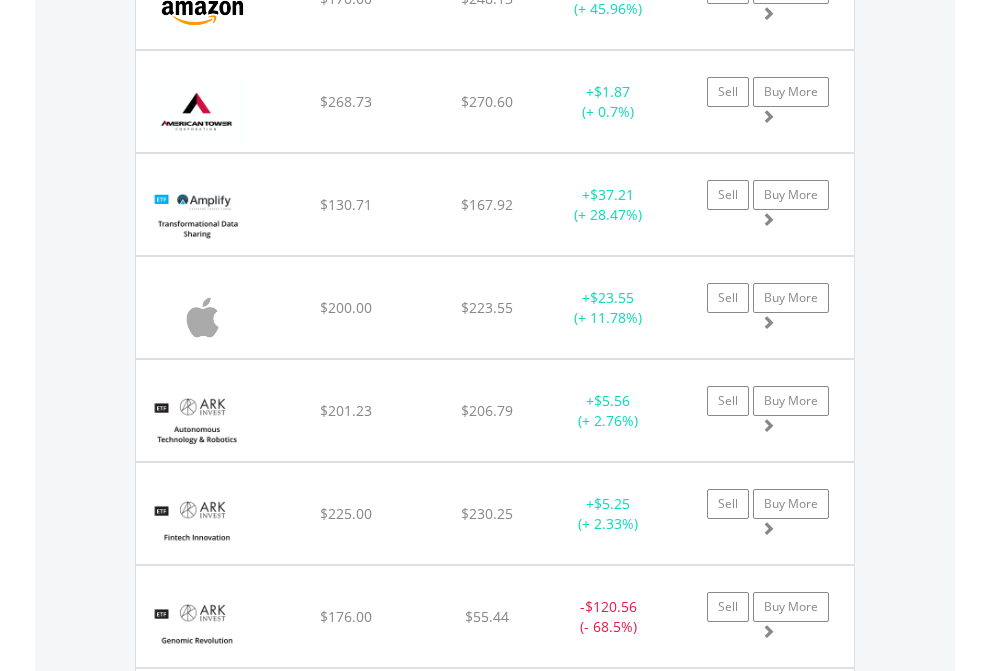 click on "EasyEquities AUD" at bounding box center (818, -2076) 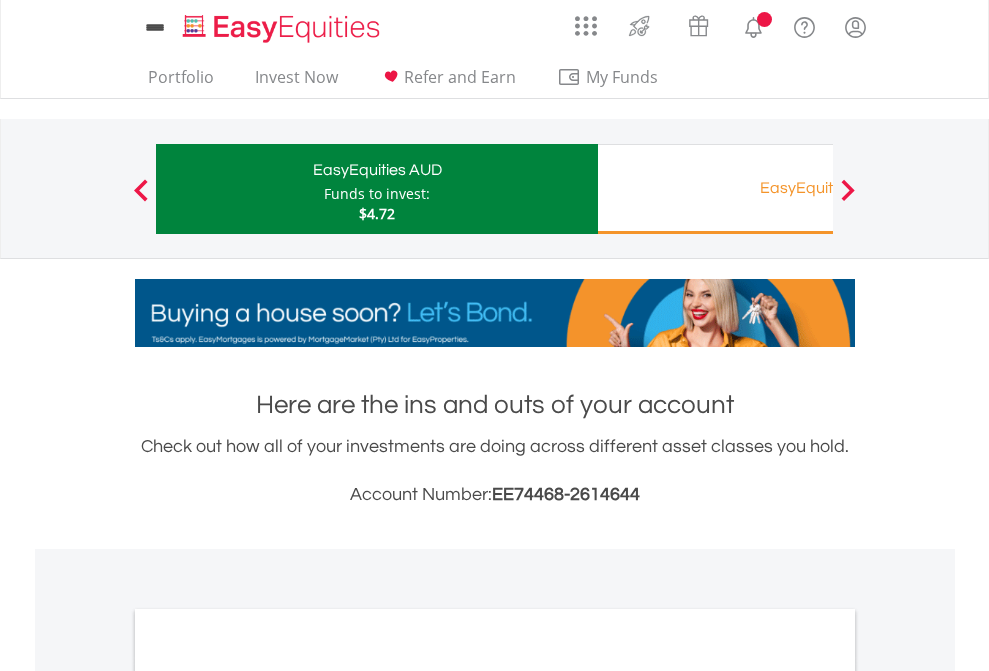 click on "All Holdings" at bounding box center (268, 1096) 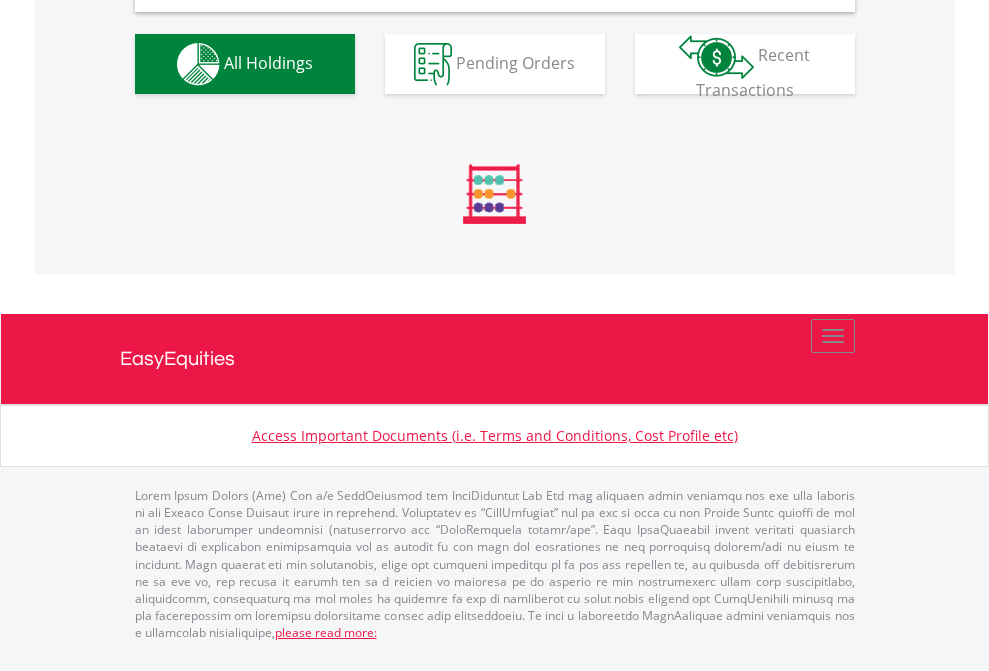 scroll, scrollTop: 1933, scrollLeft: 0, axis: vertical 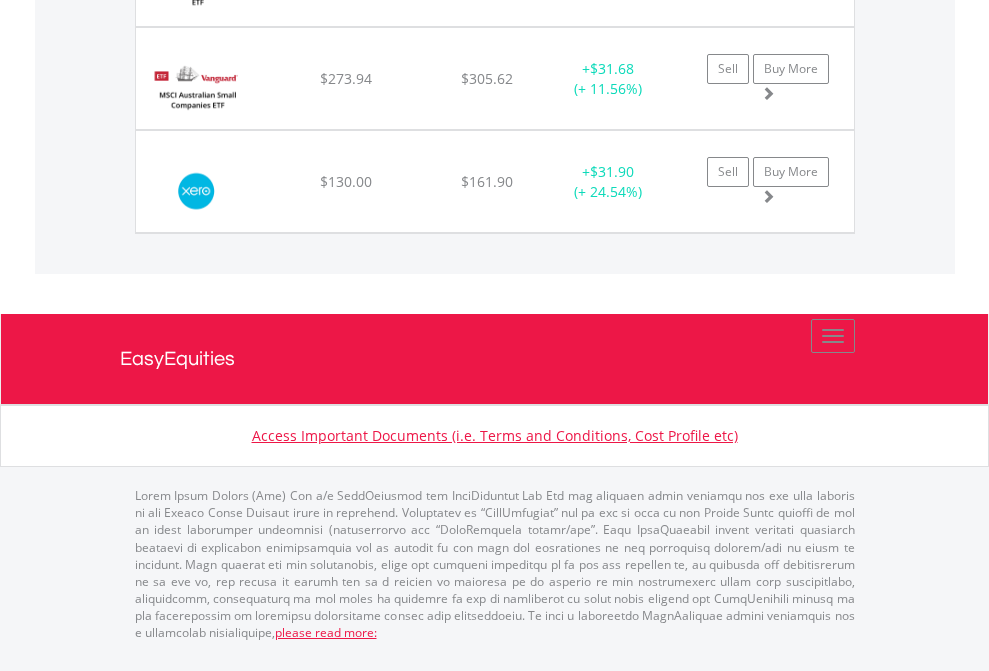 click on "EasyEquities RA" at bounding box center [818, -1689] 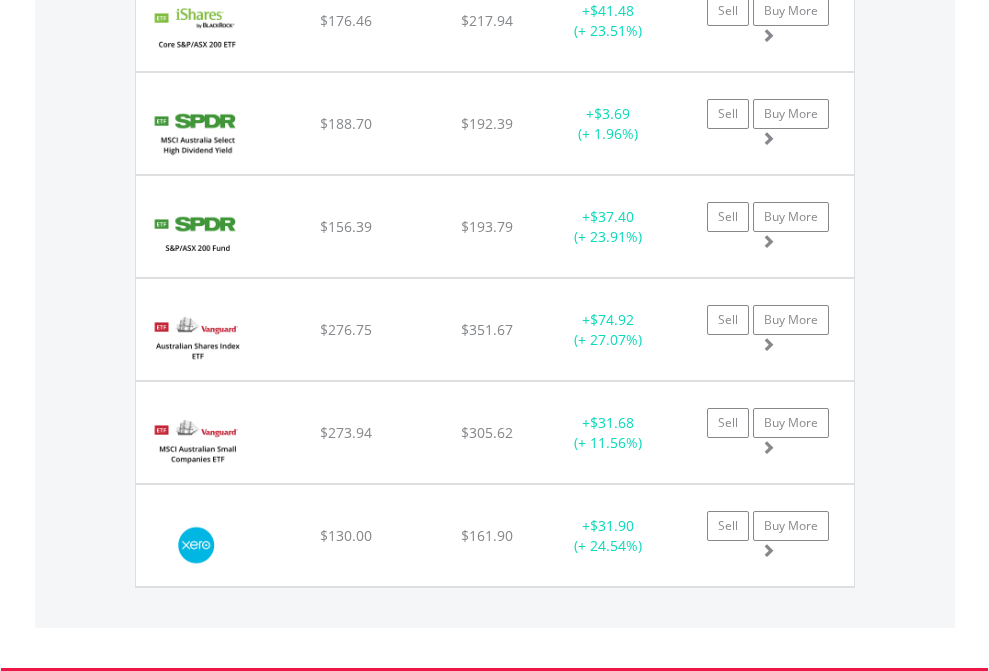 scroll, scrollTop: 144, scrollLeft: 0, axis: vertical 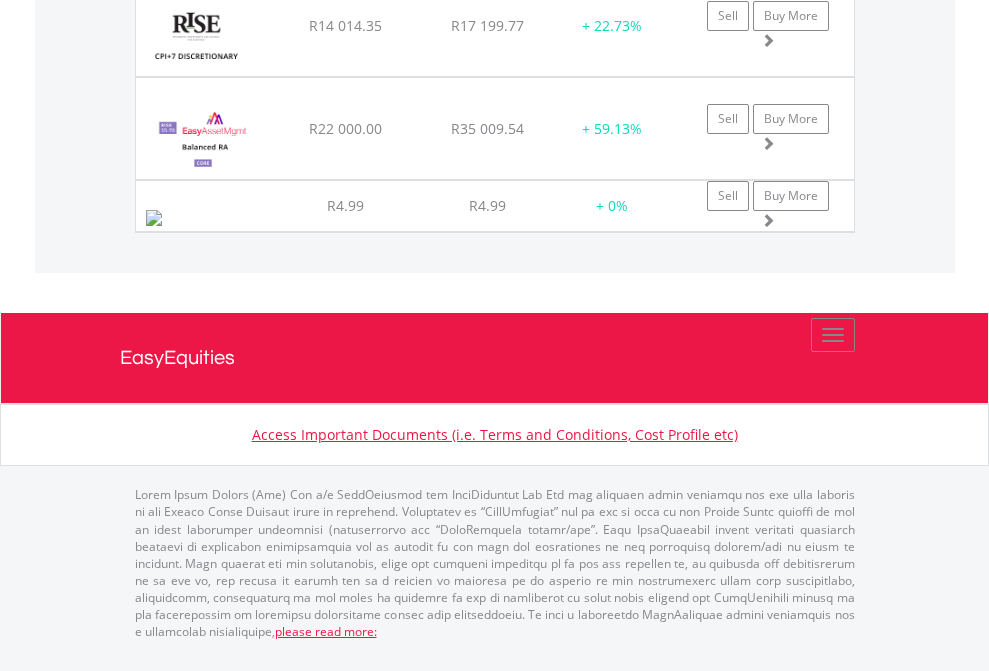 click on "EasyEquities EUR" at bounding box center (818, -2124) 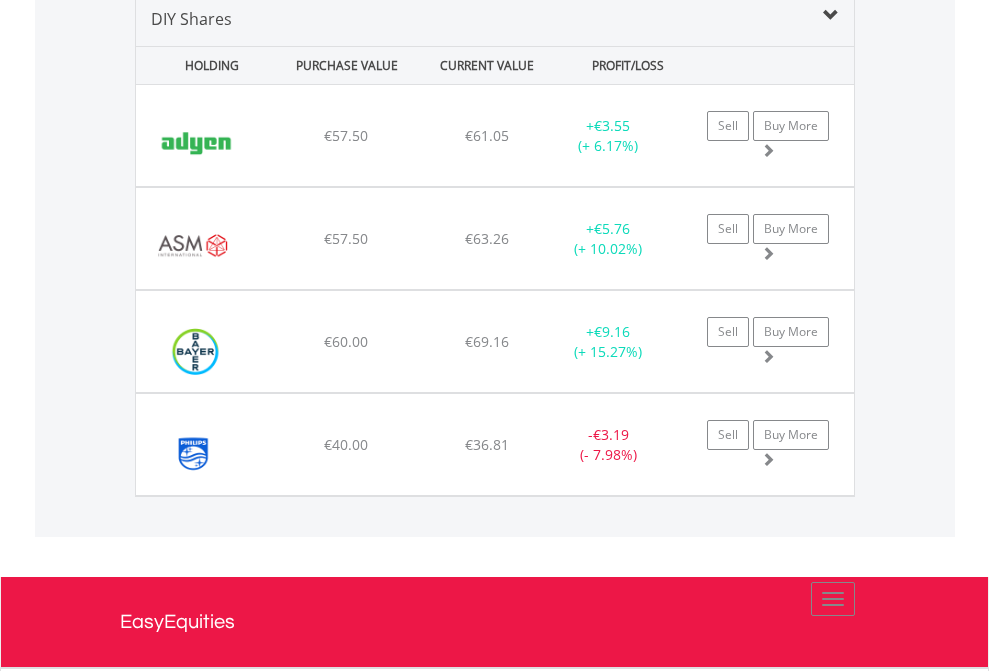 scroll, scrollTop: 1933, scrollLeft: 0, axis: vertical 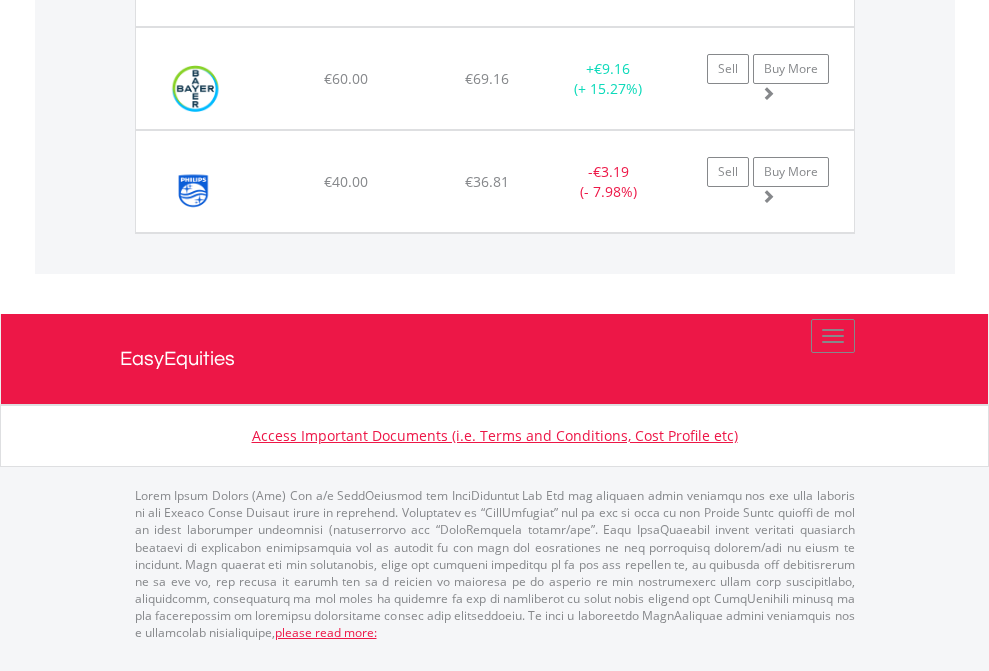 click on "EasyEquities GBP" at bounding box center (818, -1277) 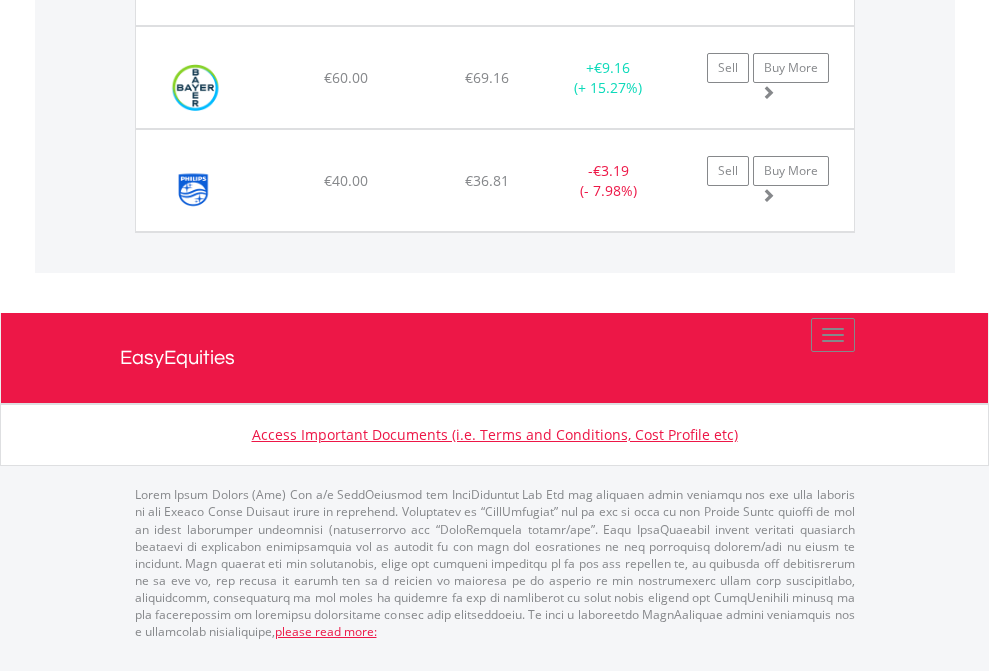 scroll, scrollTop: 144, scrollLeft: 0, axis: vertical 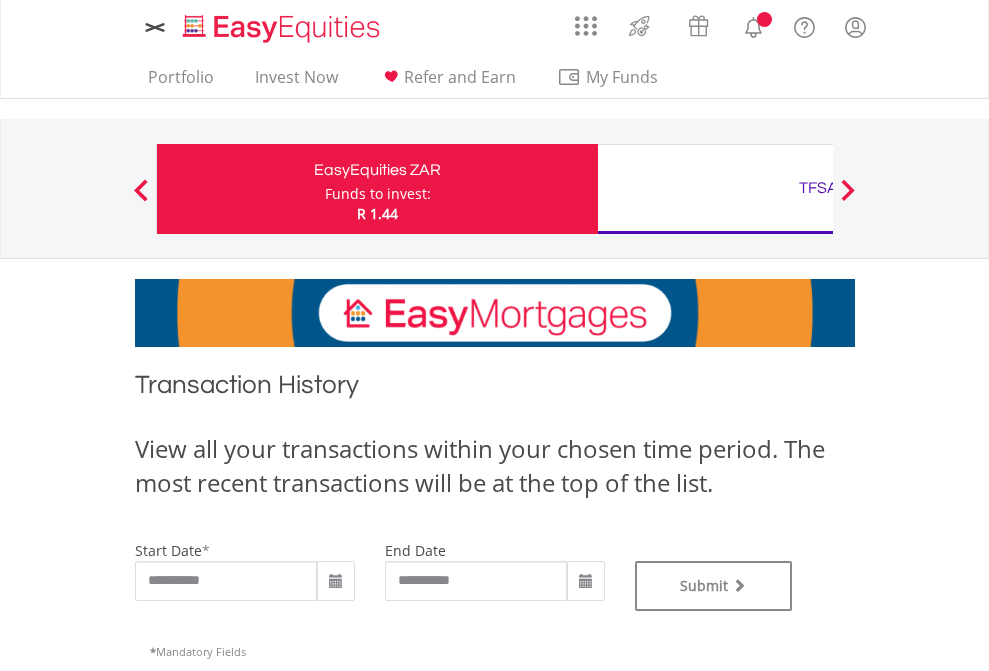 type on "**********" 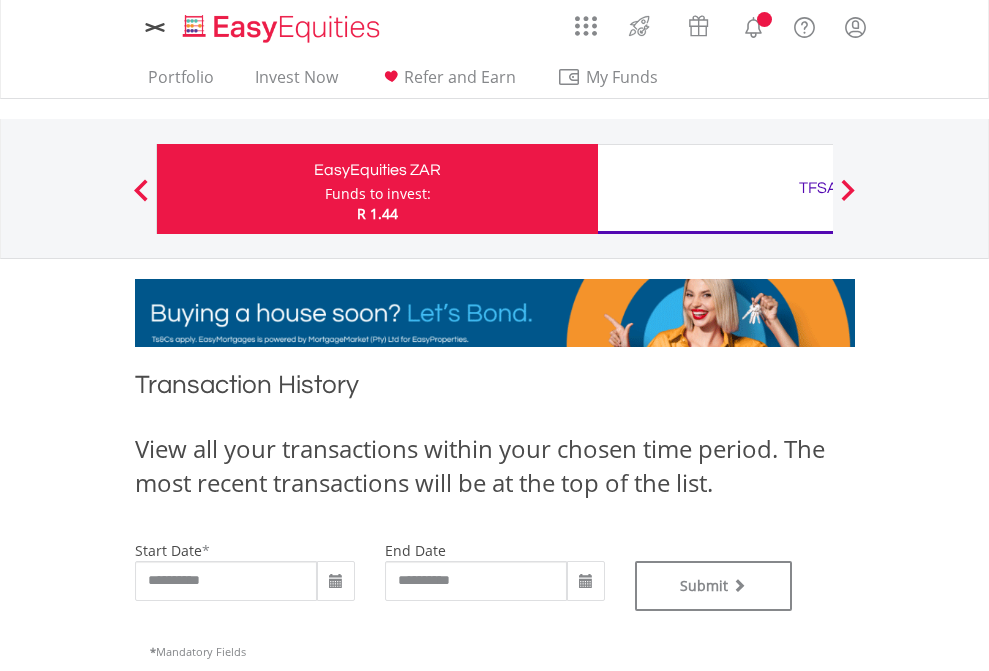 scroll, scrollTop: 0, scrollLeft: 0, axis: both 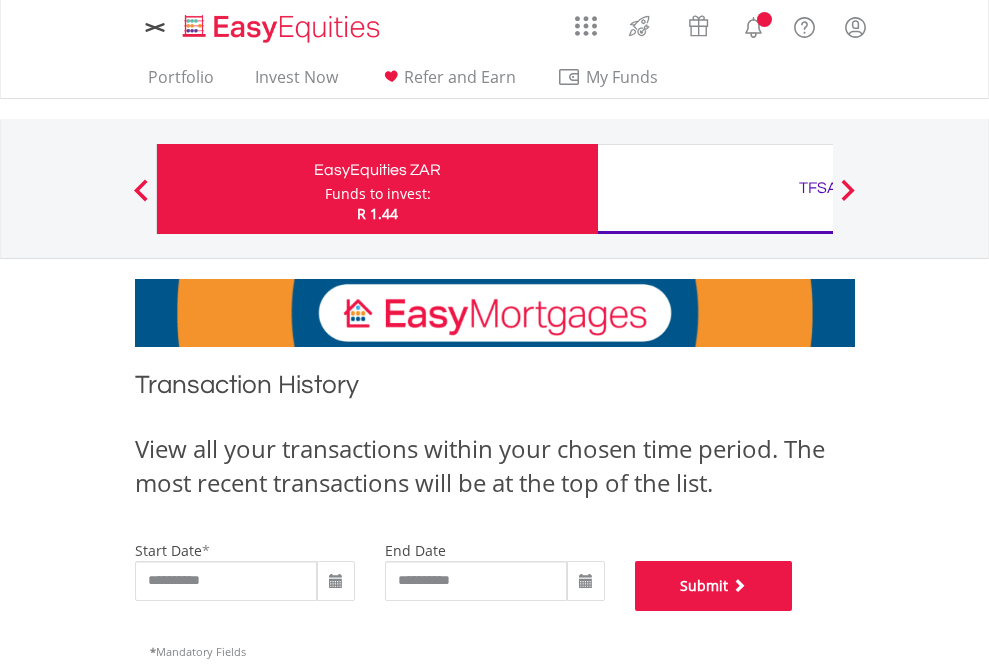click on "Submit" at bounding box center [714, 586] 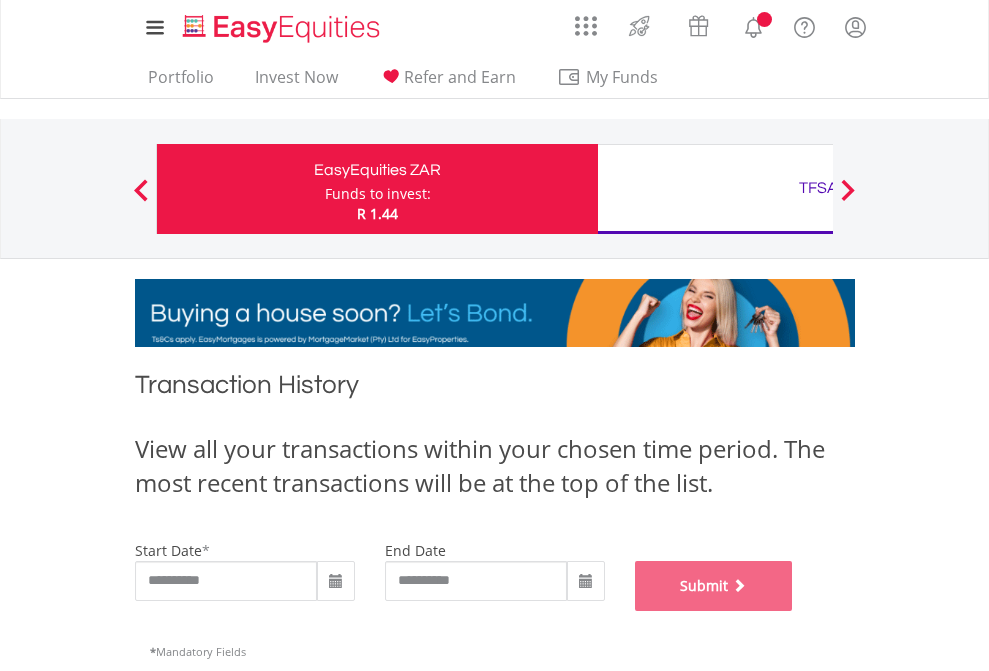 scroll, scrollTop: 811, scrollLeft: 0, axis: vertical 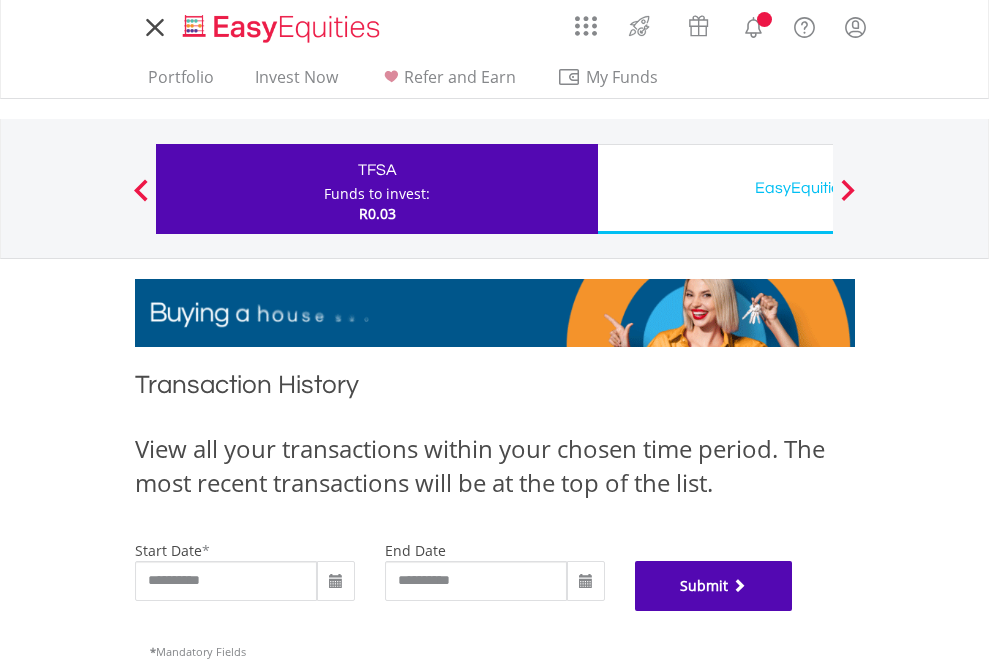 click on "Submit" at bounding box center (714, 586) 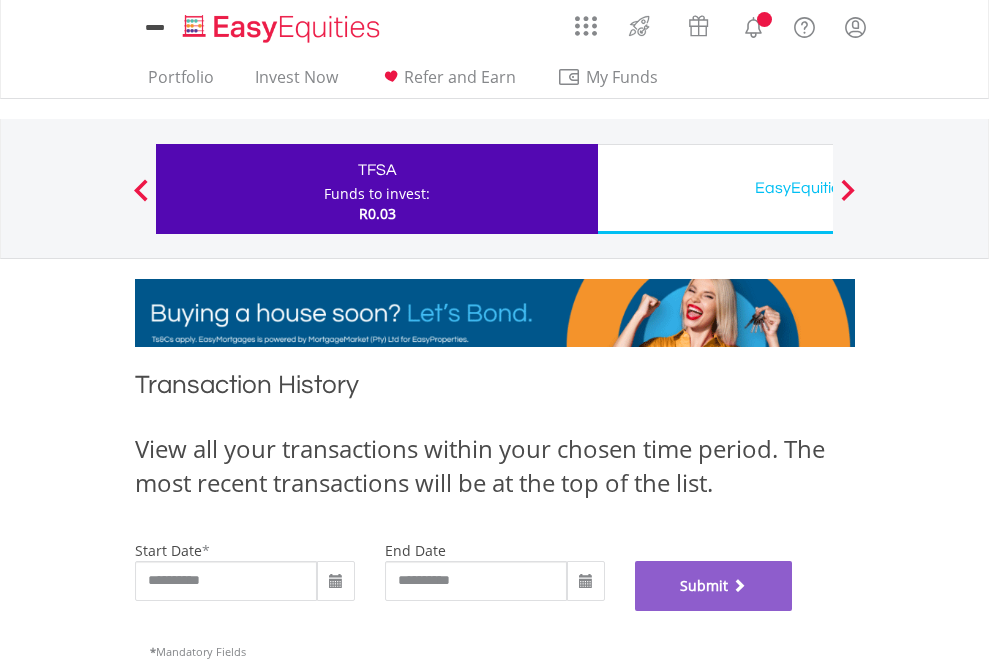 scroll, scrollTop: 811, scrollLeft: 0, axis: vertical 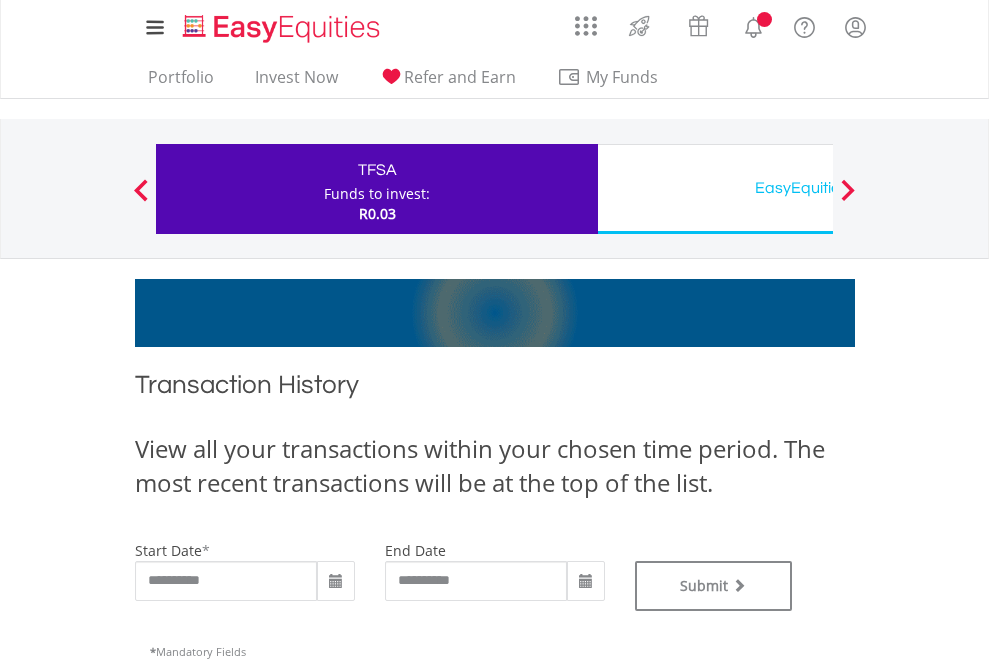 click on "EasyEquities USD" at bounding box center [818, 188] 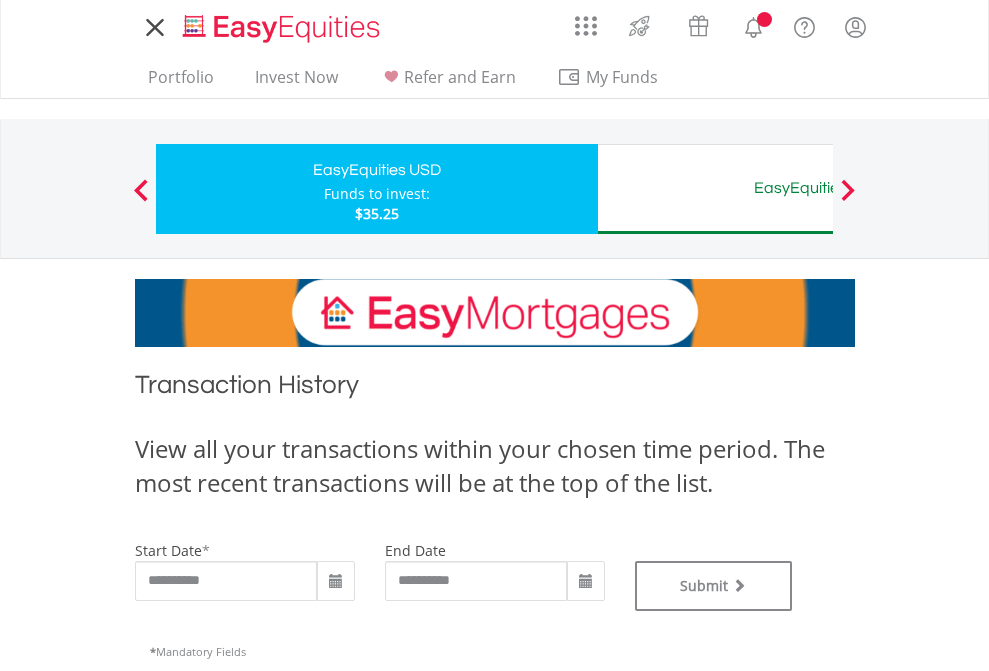 scroll, scrollTop: 0, scrollLeft: 0, axis: both 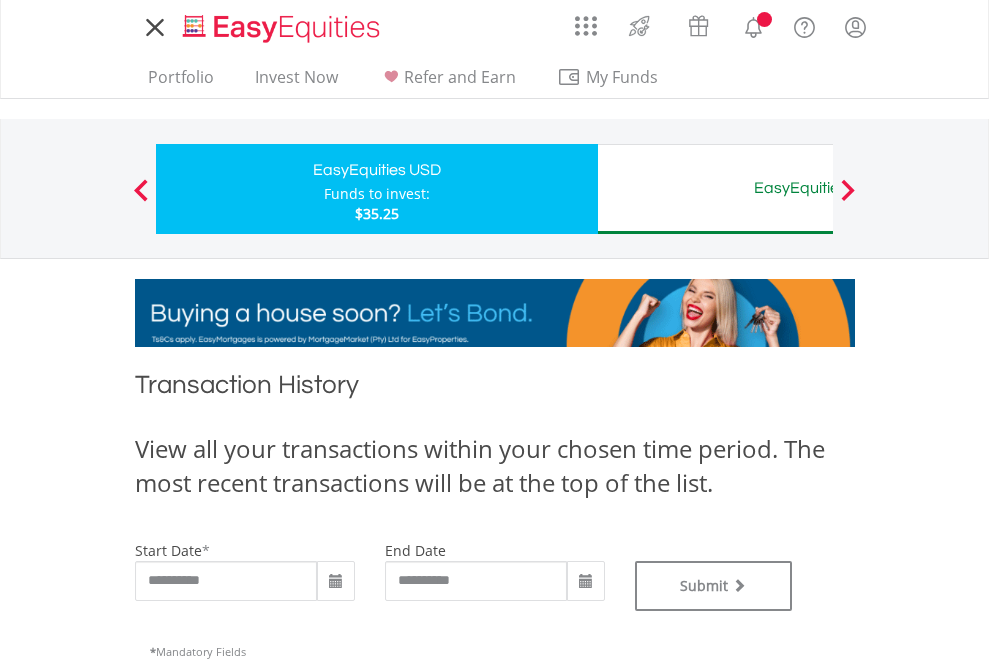 type on "**********" 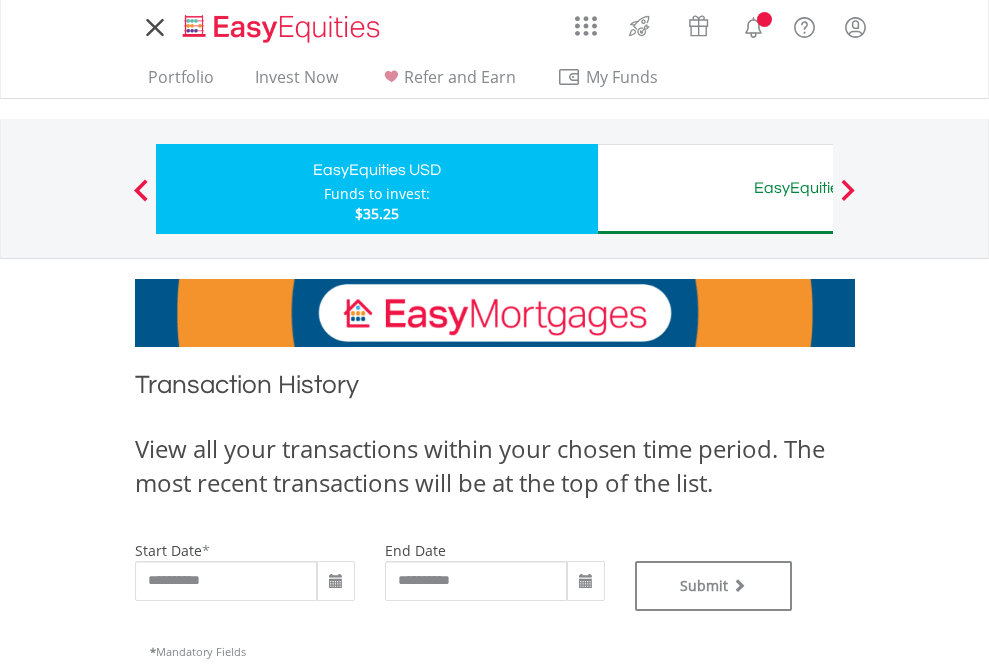 type on "**********" 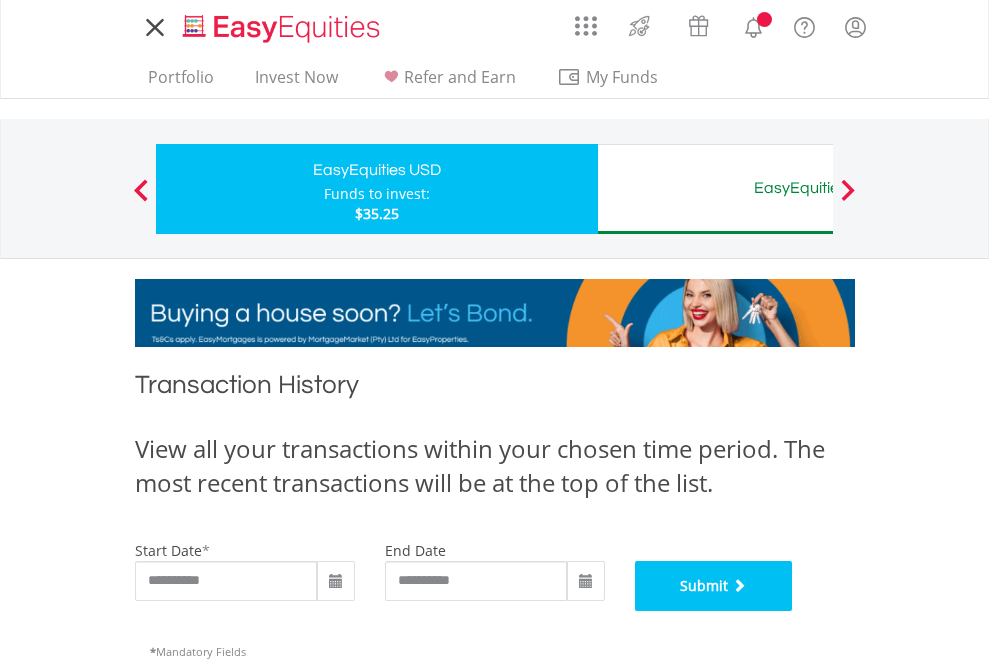 click on "Submit" at bounding box center (714, 586) 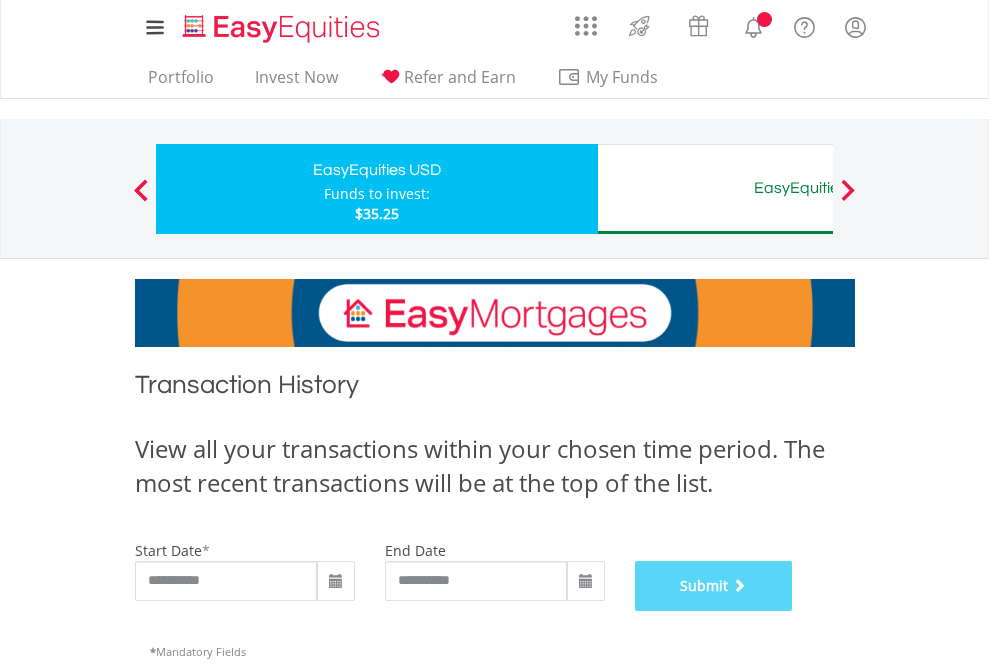 scroll, scrollTop: 811, scrollLeft: 0, axis: vertical 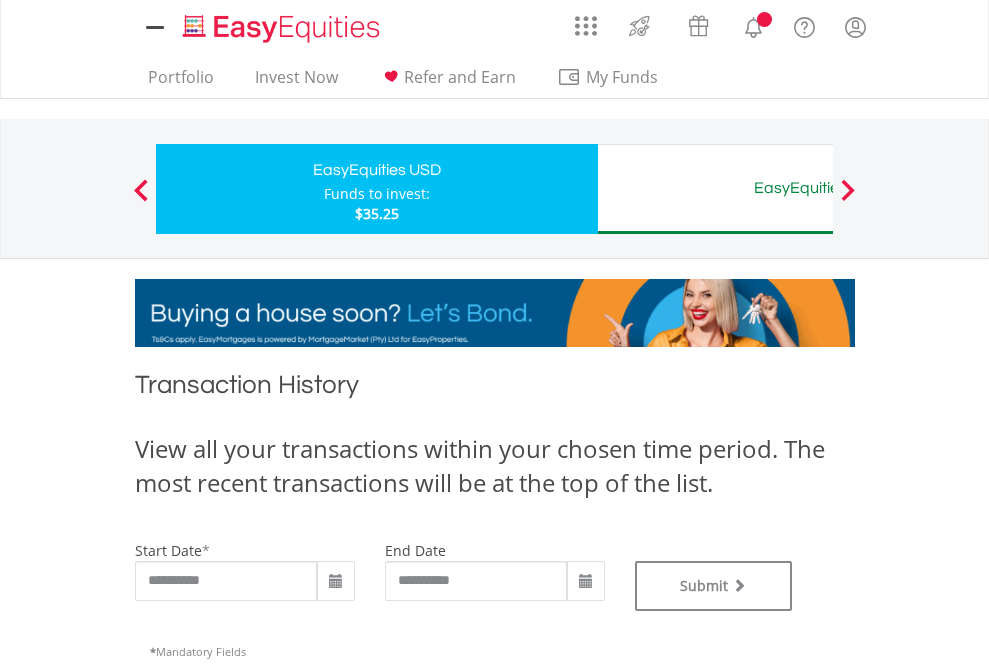 click on "EasyEquities AUD" at bounding box center [818, 188] 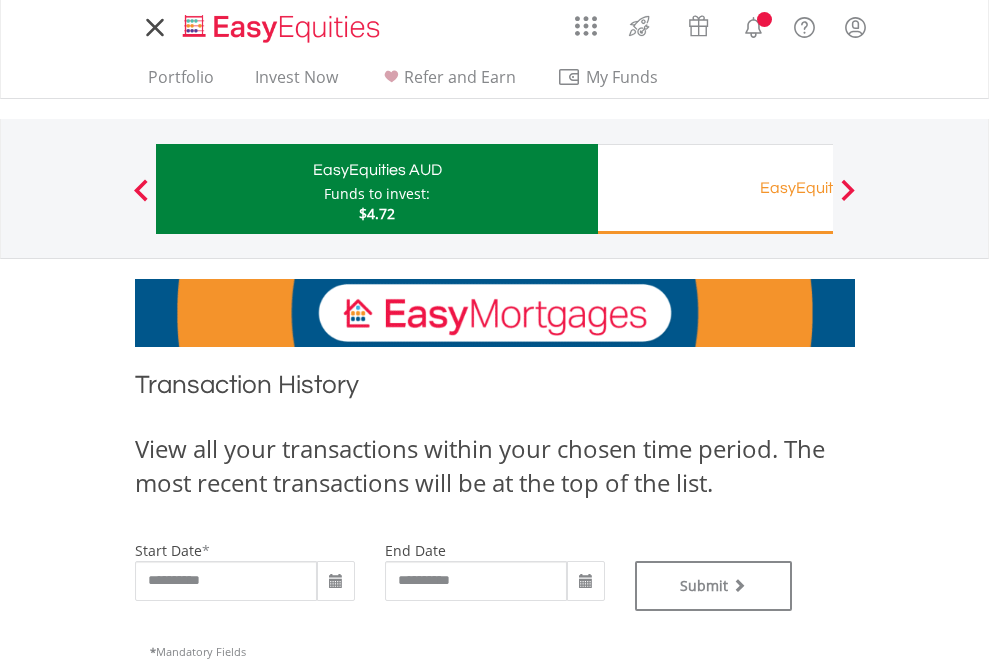 scroll, scrollTop: 0, scrollLeft: 0, axis: both 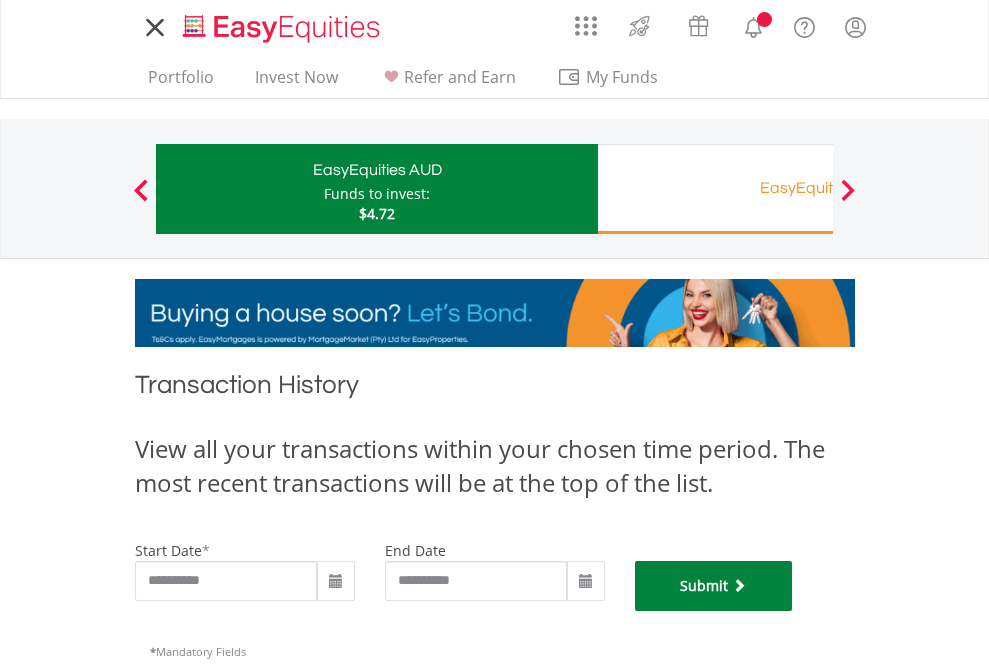 click on "Submit" at bounding box center (714, 586) 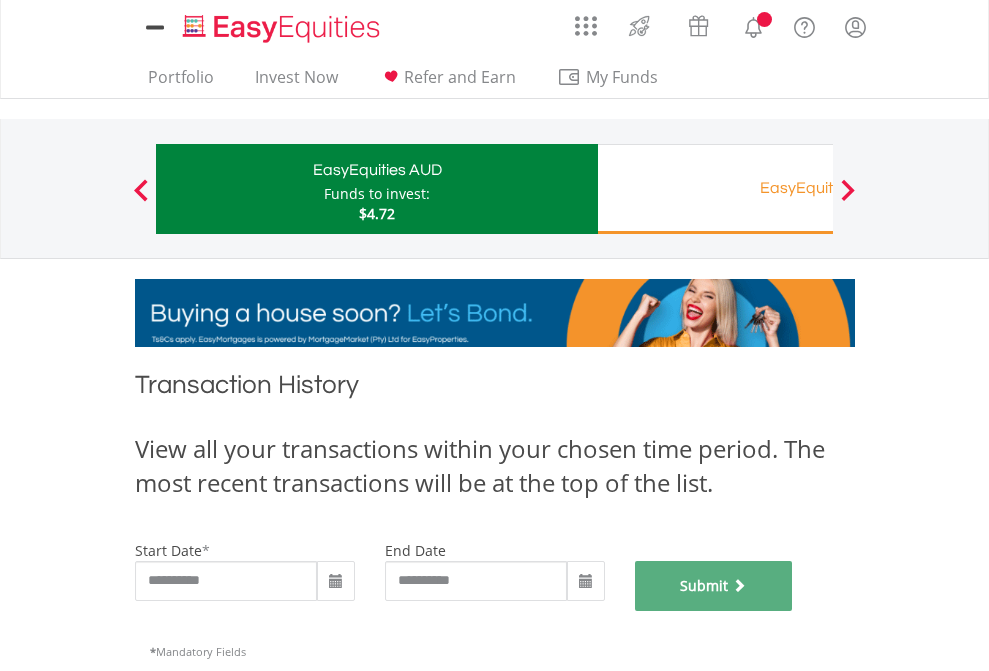scroll, scrollTop: 811, scrollLeft: 0, axis: vertical 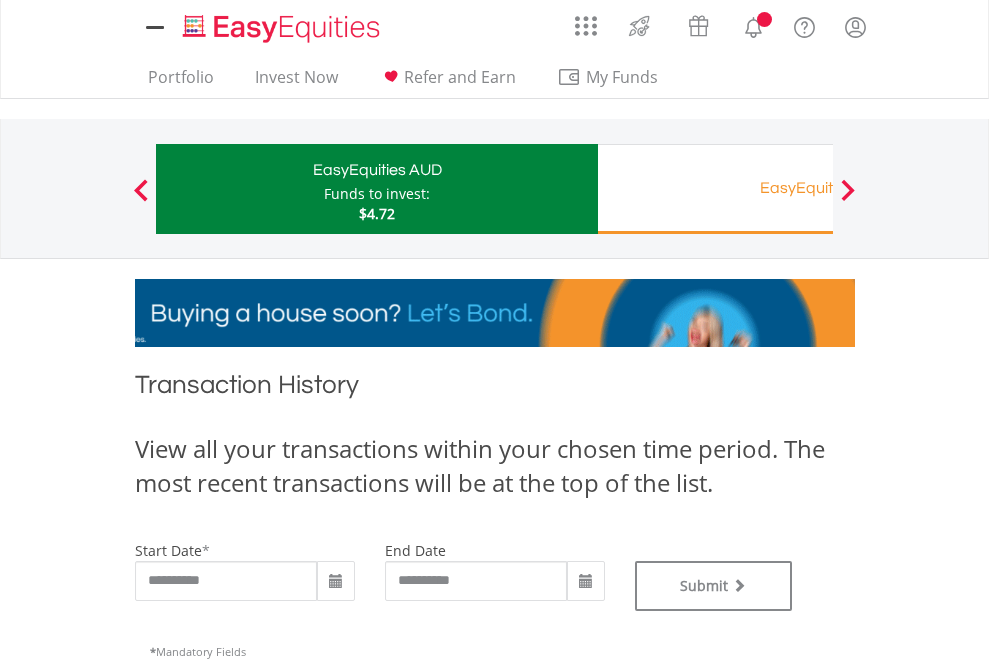 click on "EasyEquities RA" at bounding box center (818, 188) 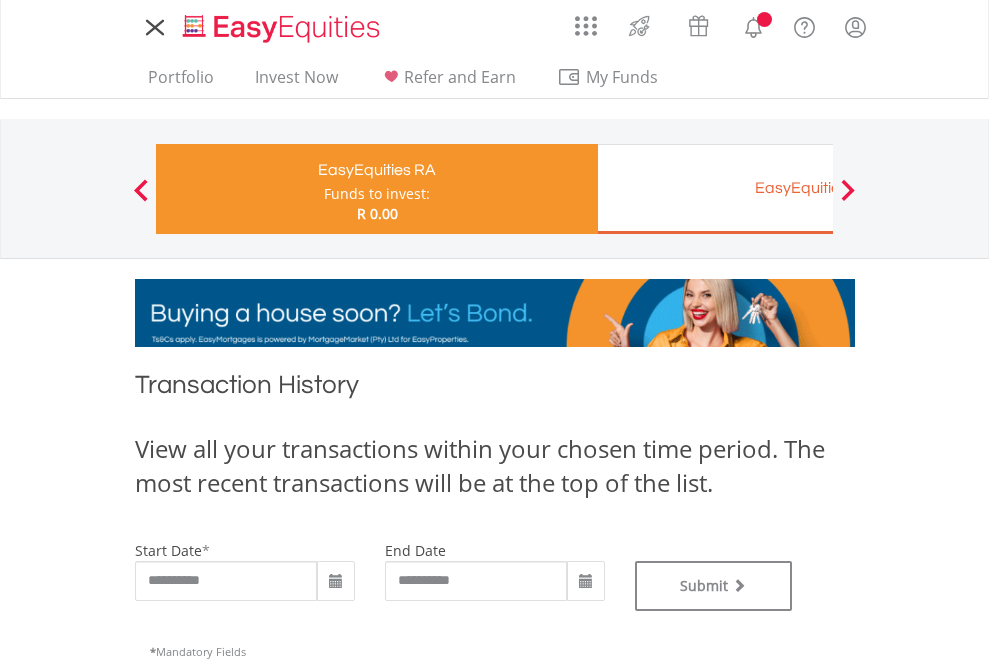 scroll, scrollTop: 0, scrollLeft: 0, axis: both 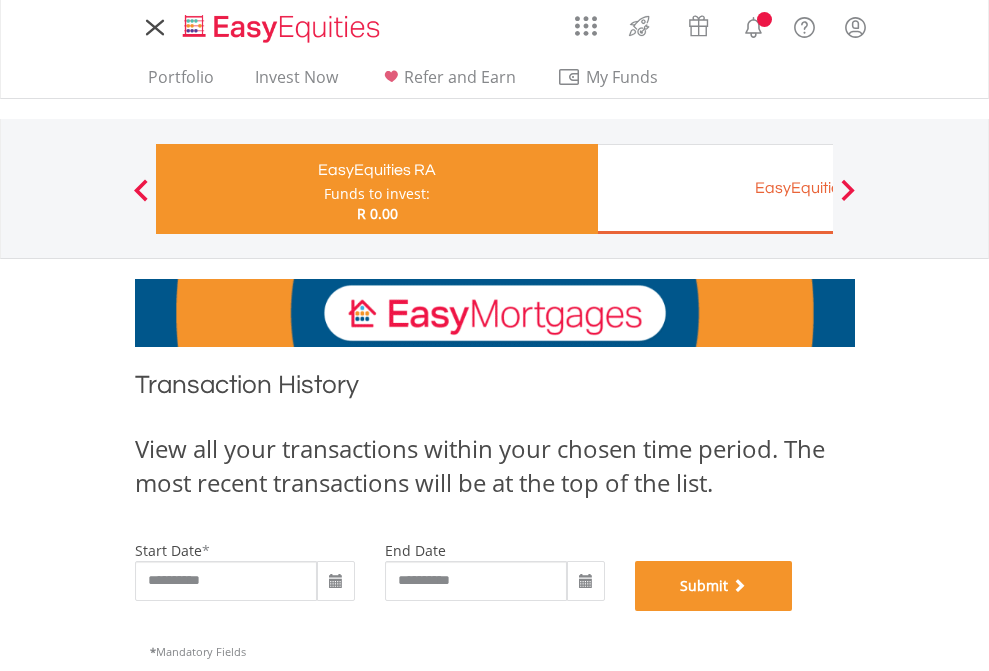 click on "Submit" at bounding box center (714, 586) 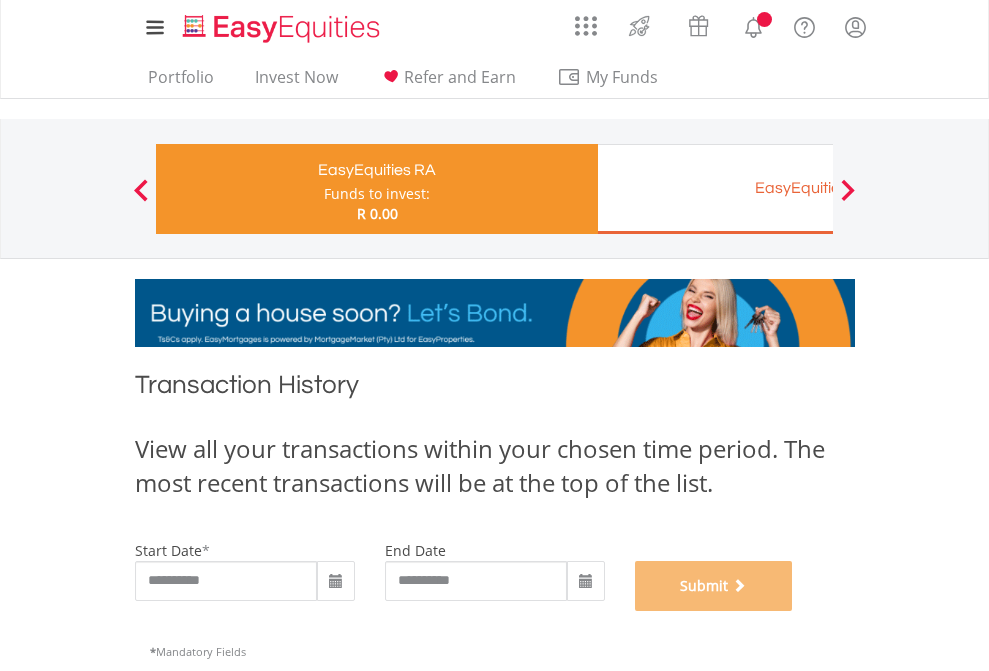 scroll, scrollTop: 811, scrollLeft: 0, axis: vertical 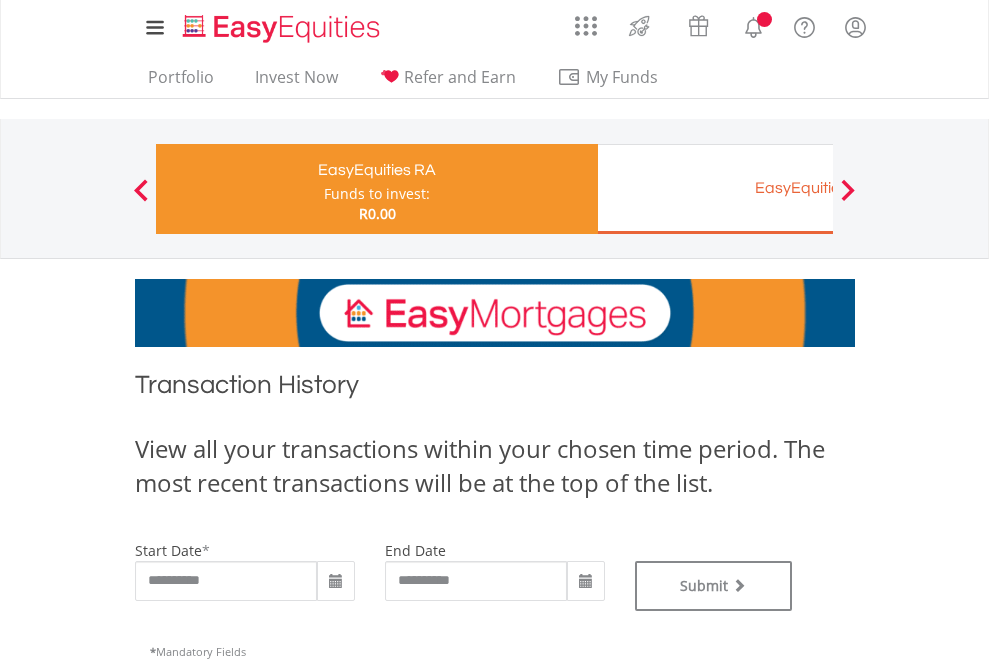 click on "EasyEquities EUR" at bounding box center (818, 188) 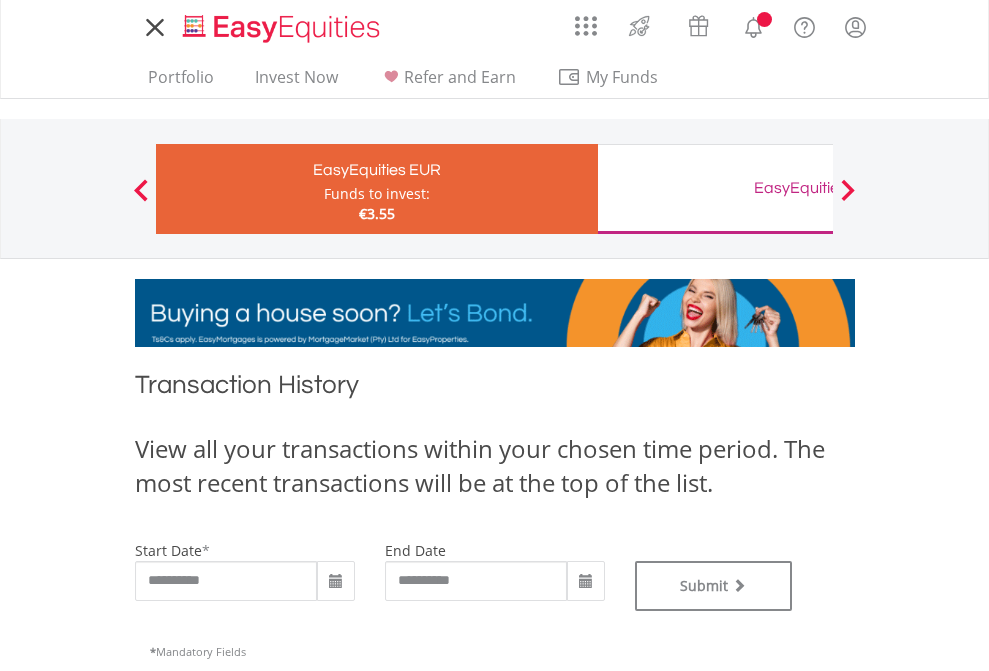 scroll, scrollTop: 0, scrollLeft: 0, axis: both 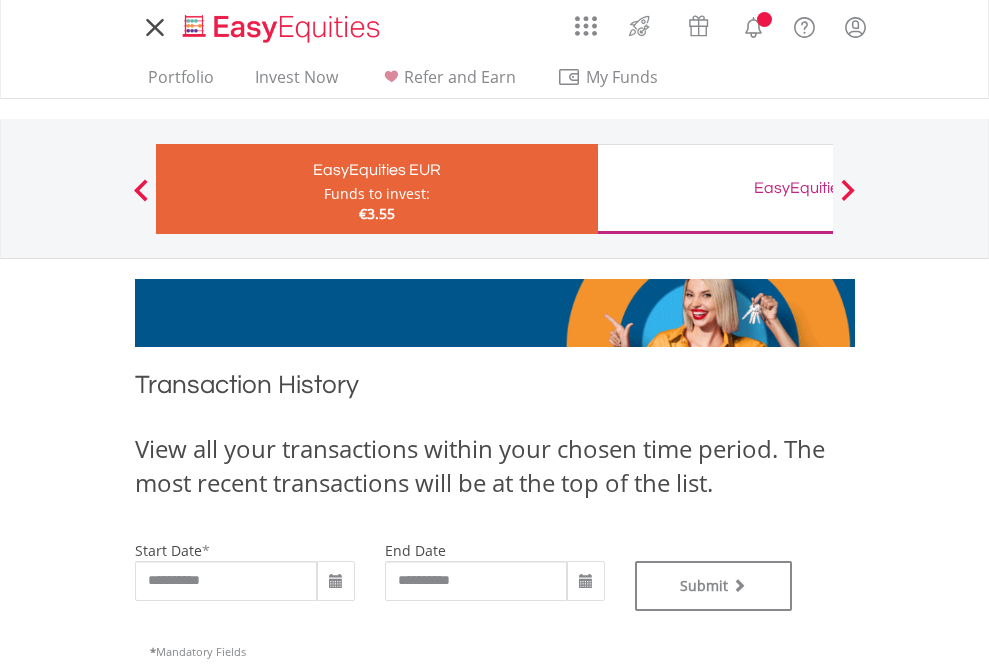 type on "**********" 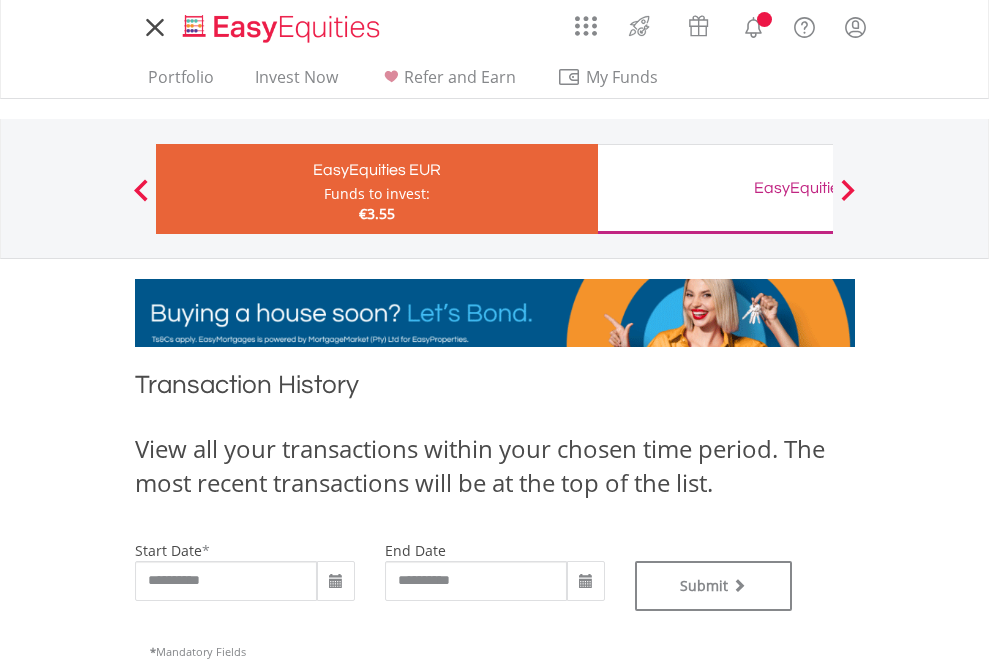 type on "**********" 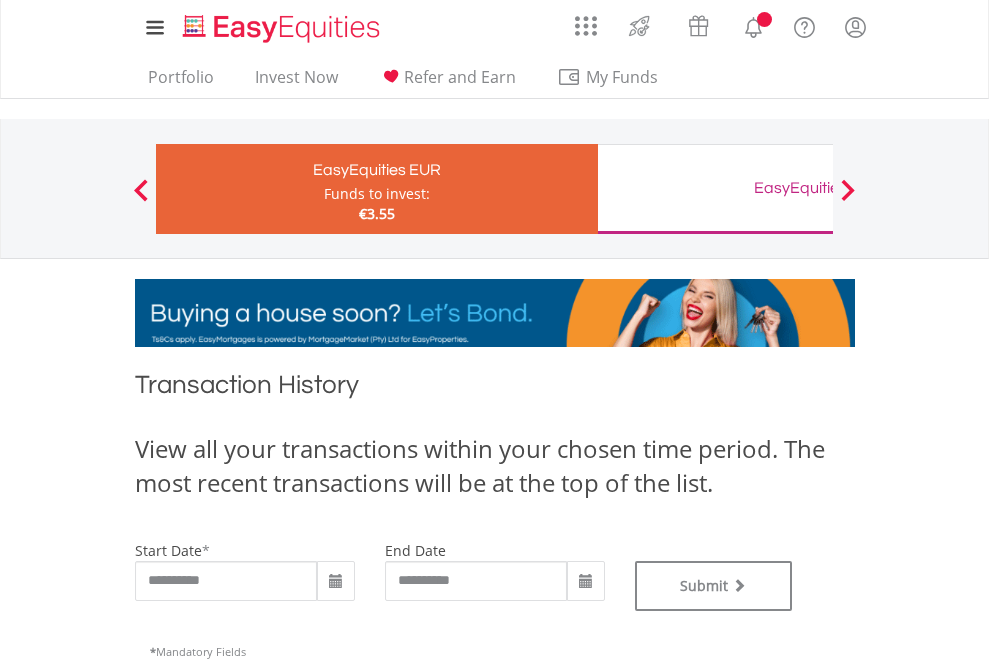 scroll, scrollTop: 811, scrollLeft: 0, axis: vertical 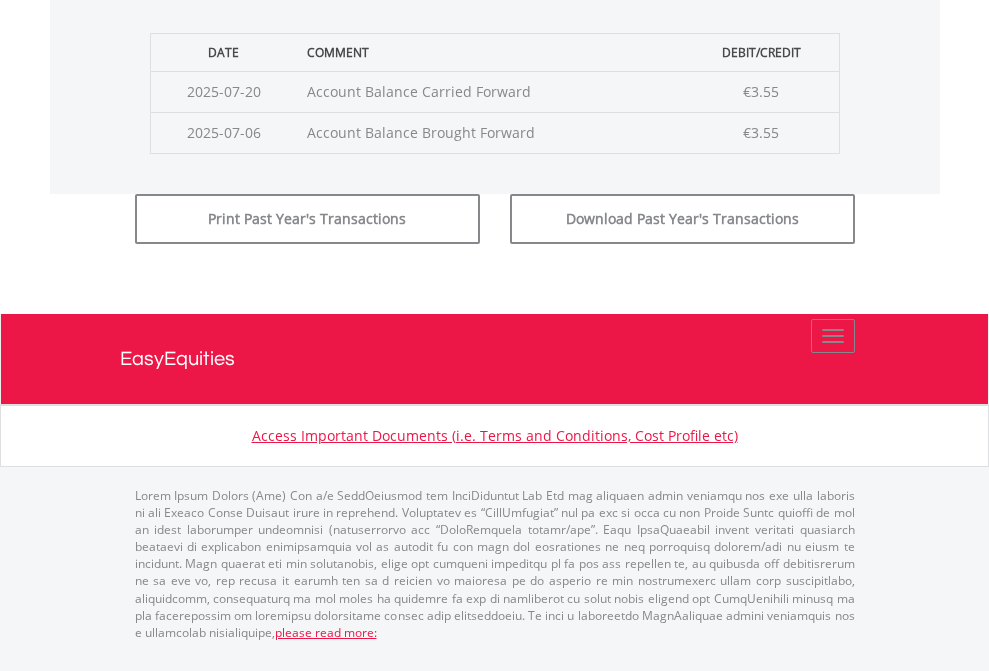click on "Submit" at bounding box center [714, -183] 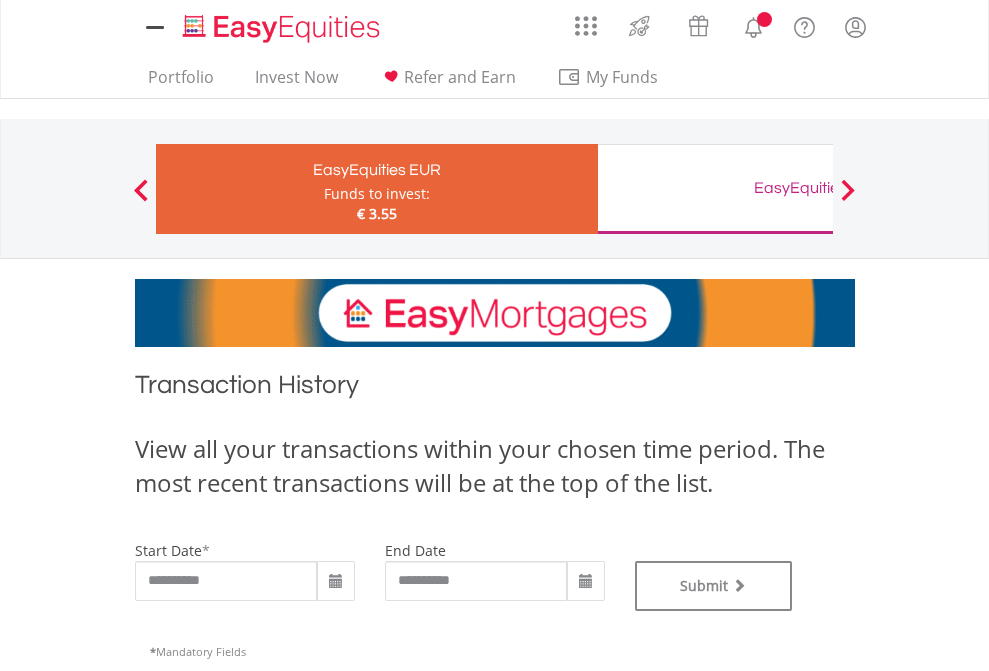 scroll, scrollTop: 0, scrollLeft: 0, axis: both 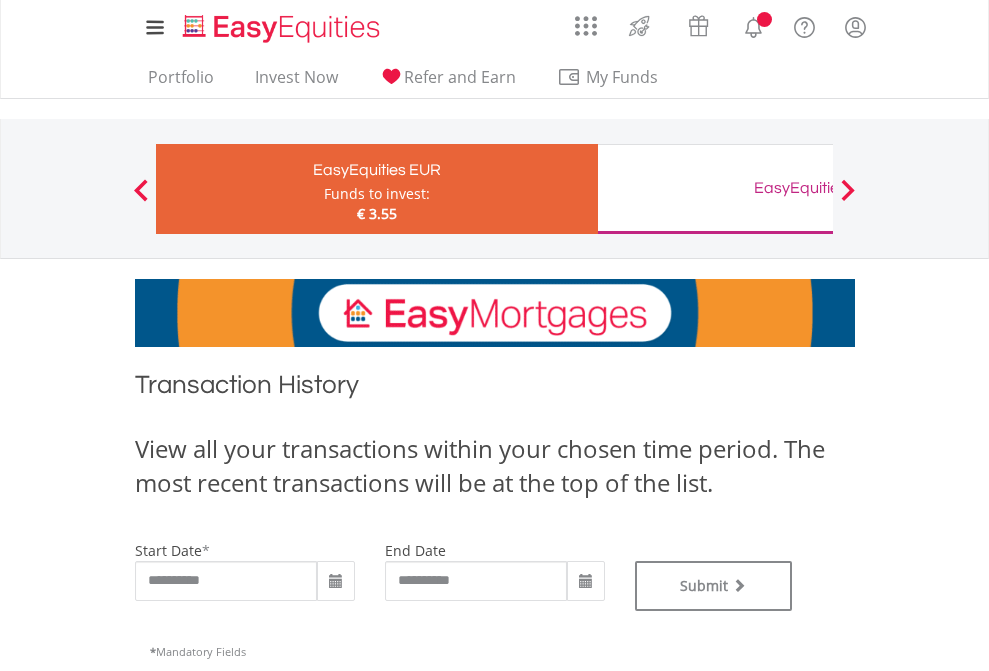 click on "EasyEquities GBP" at bounding box center [818, 188] 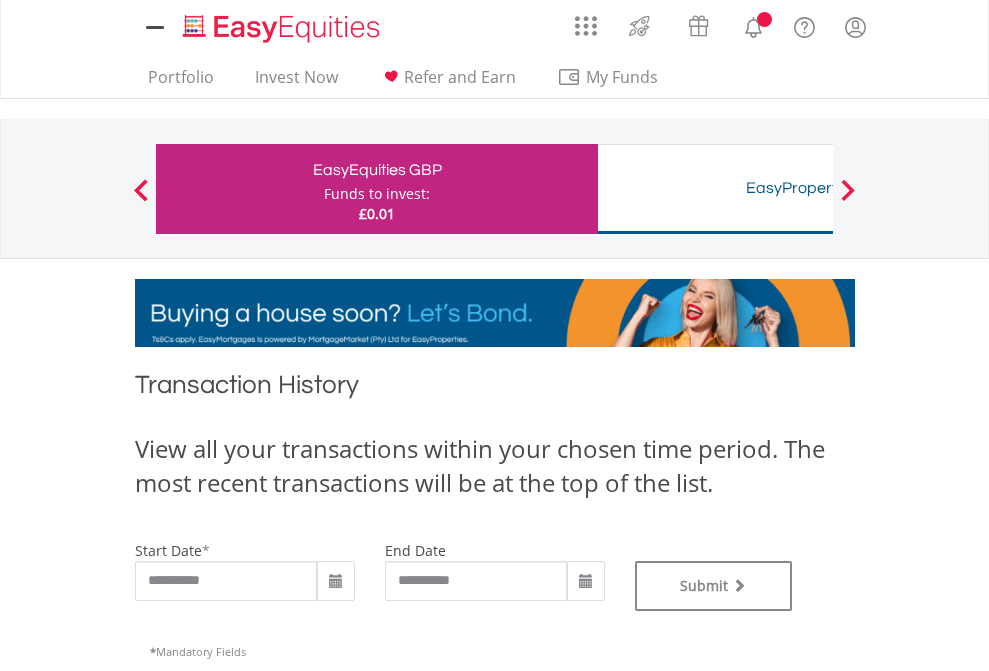 type on "**********" 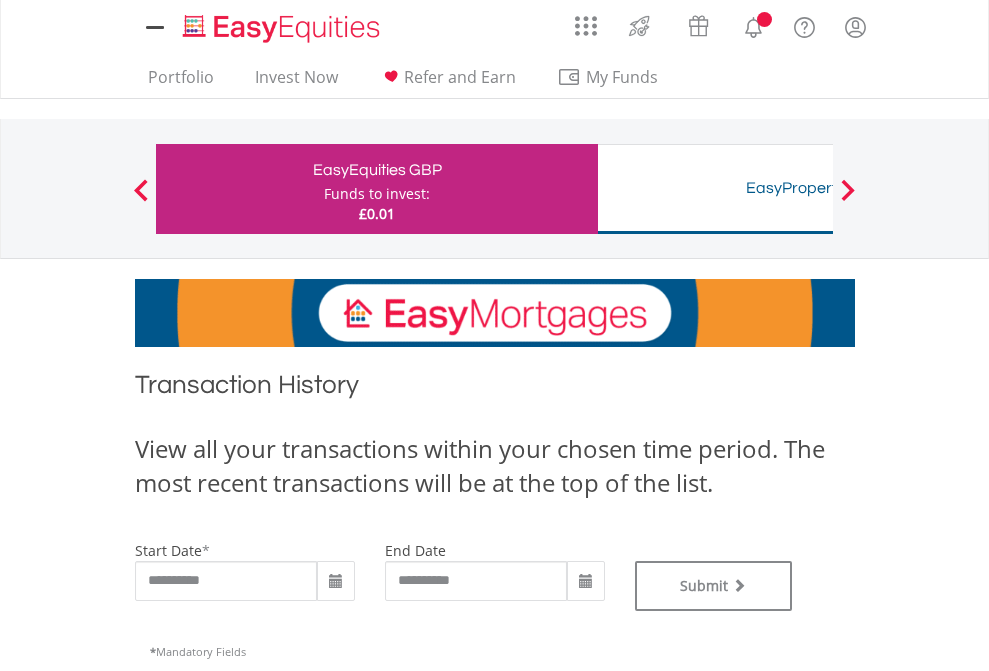 scroll, scrollTop: 0, scrollLeft: 0, axis: both 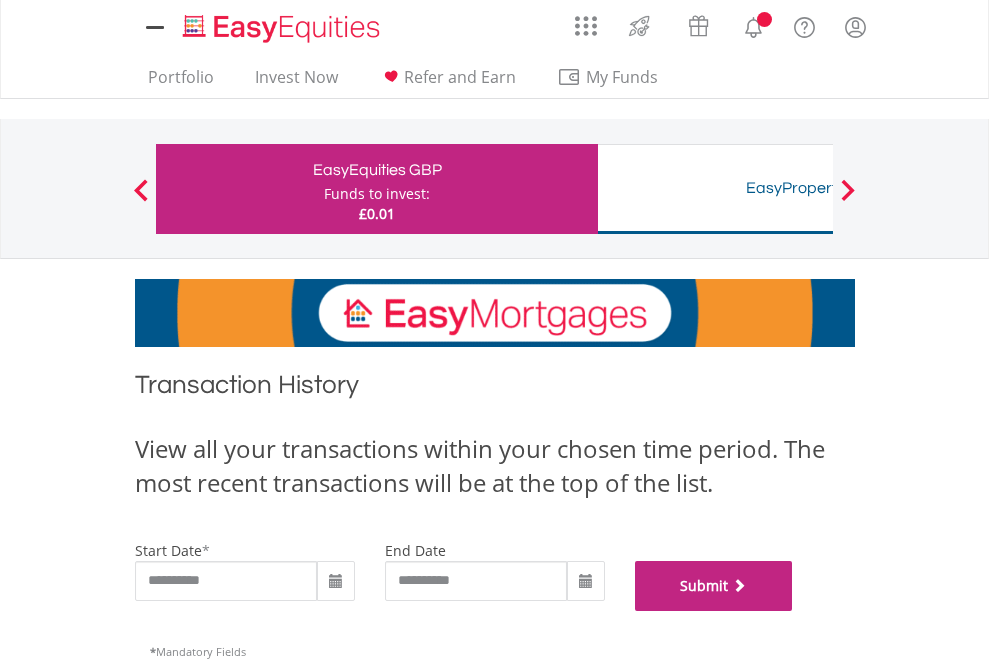 click on "Submit" at bounding box center [714, 586] 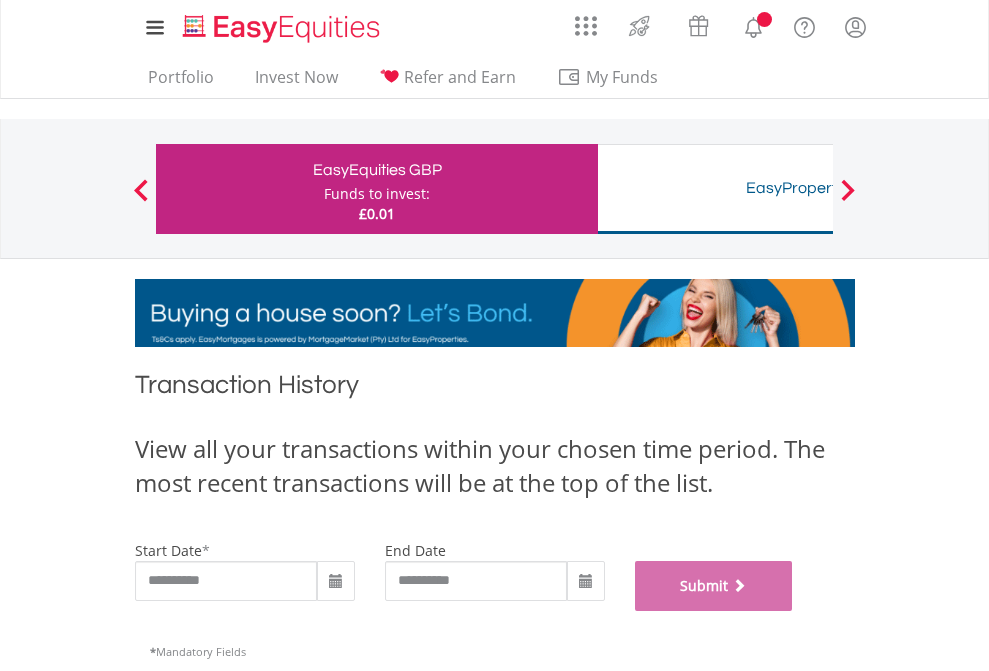 scroll, scrollTop: 811, scrollLeft: 0, axis: vertical 